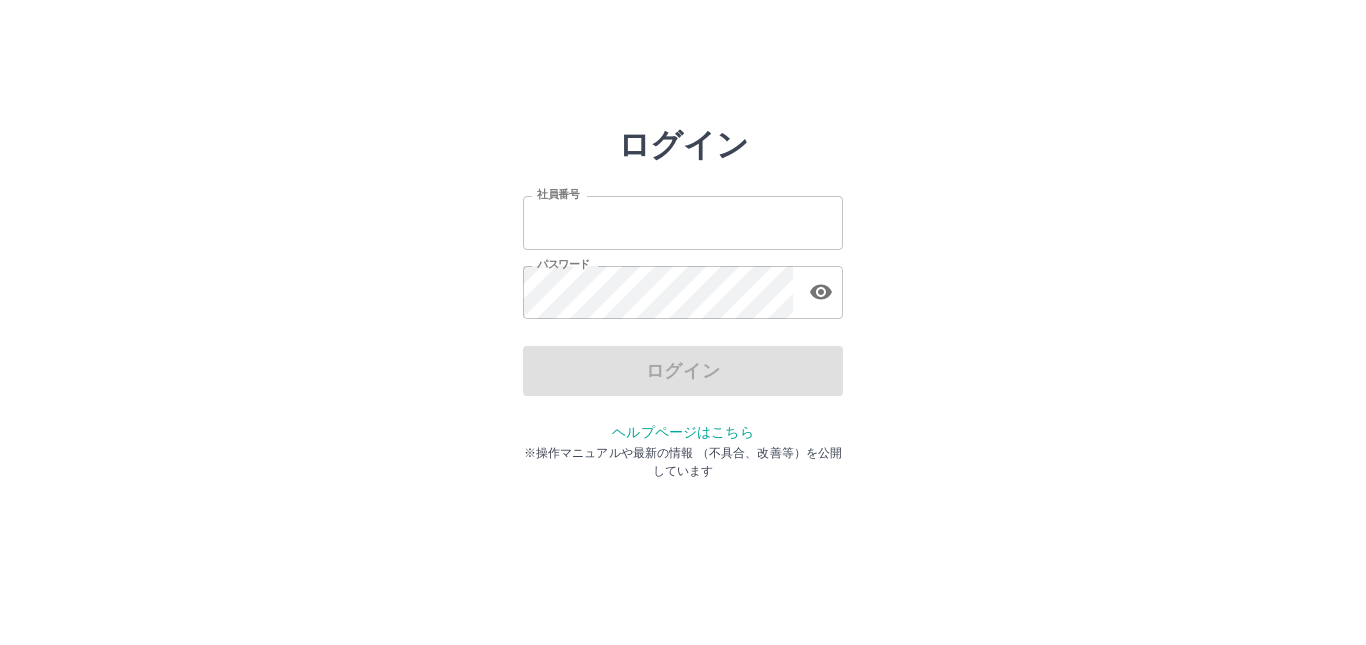 scroll, scrollTop: 0, scrollLeft: 0, axis: both 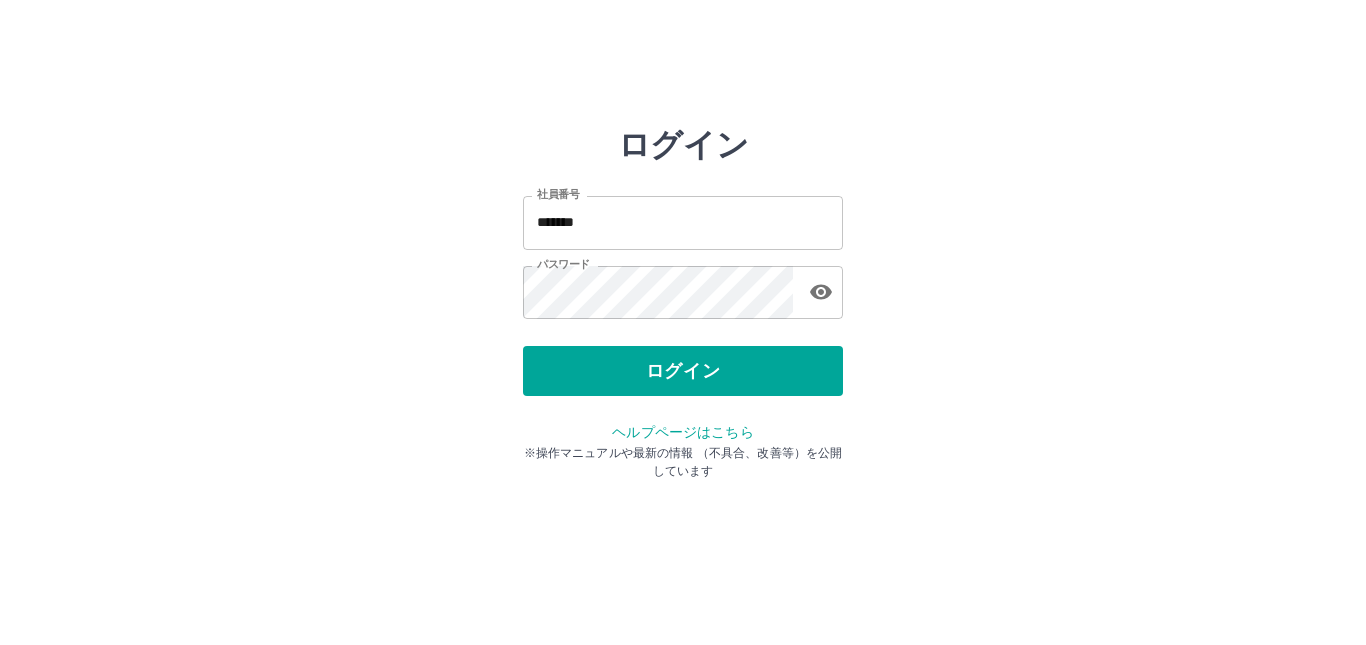 click on "ログイン" at bounding box center [683, 371] 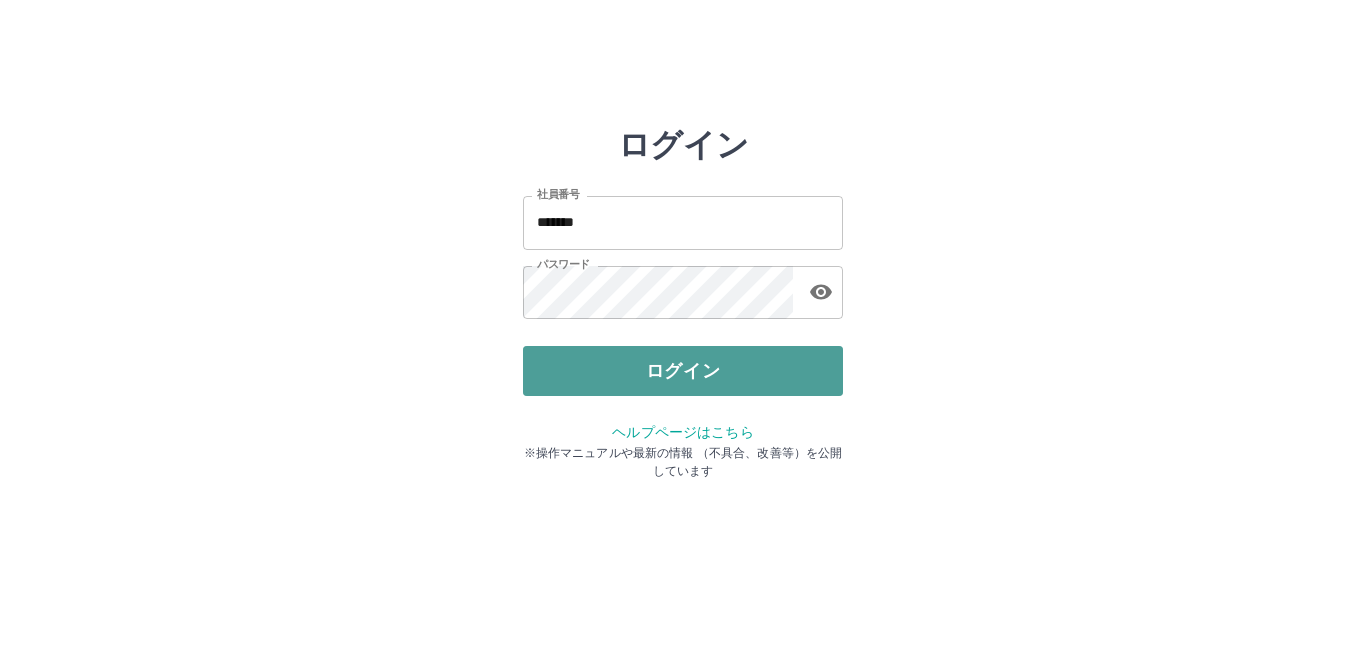 click on "ログイン" at bounding box center (683, 371) 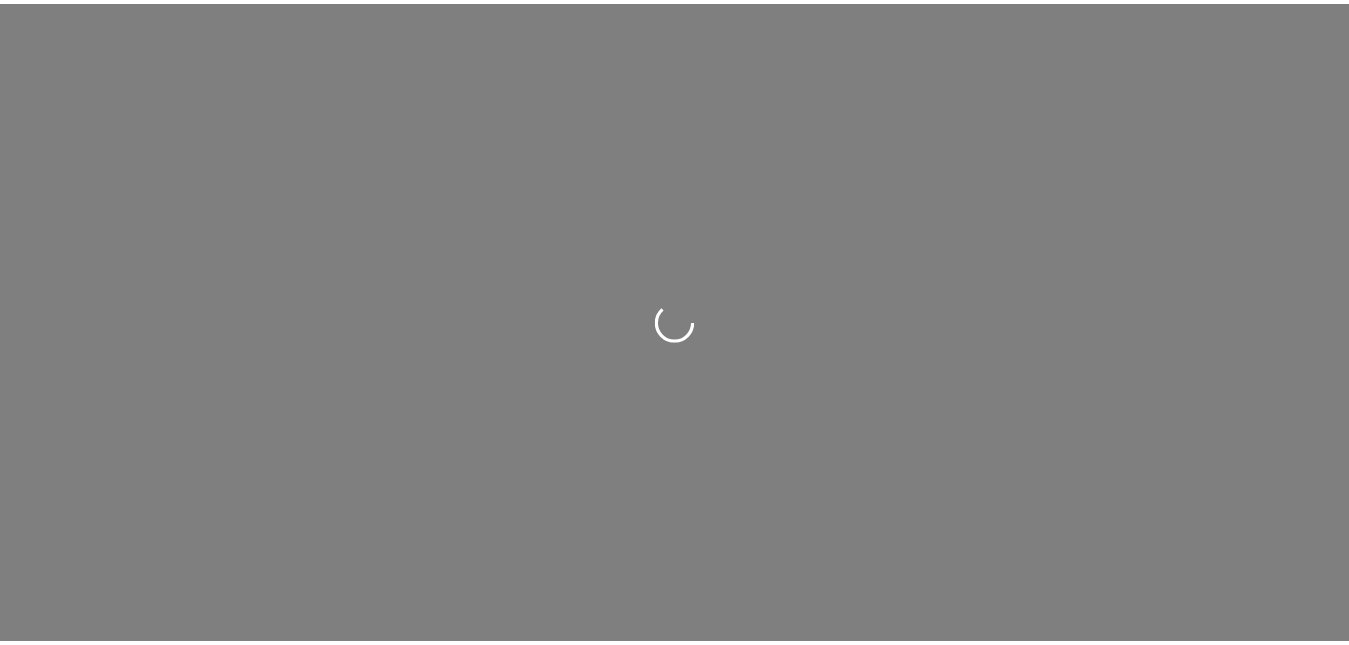 scroll, scrollTop: 0, scrollLeft: 0, axis: both 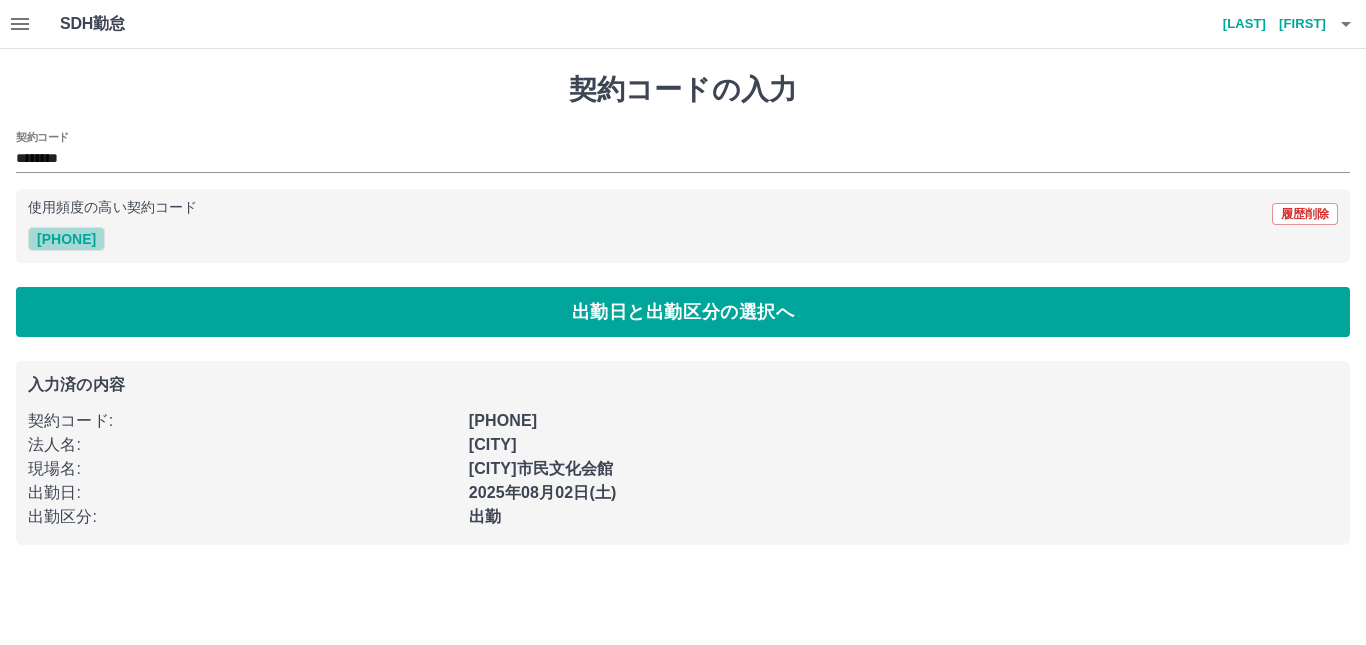 click on "[PHONE]" at bounding box center (66, 239) 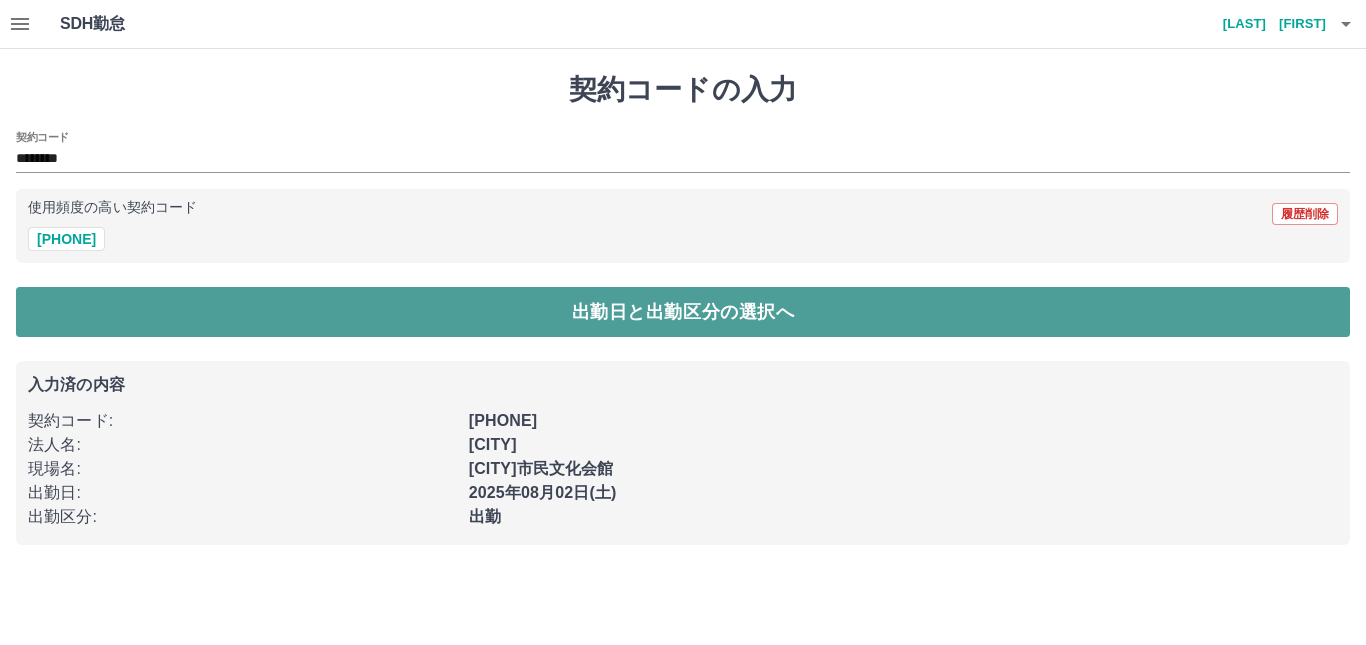 click on "出勤日と出勤区分の選択へ" at bounding box center (683, 312) 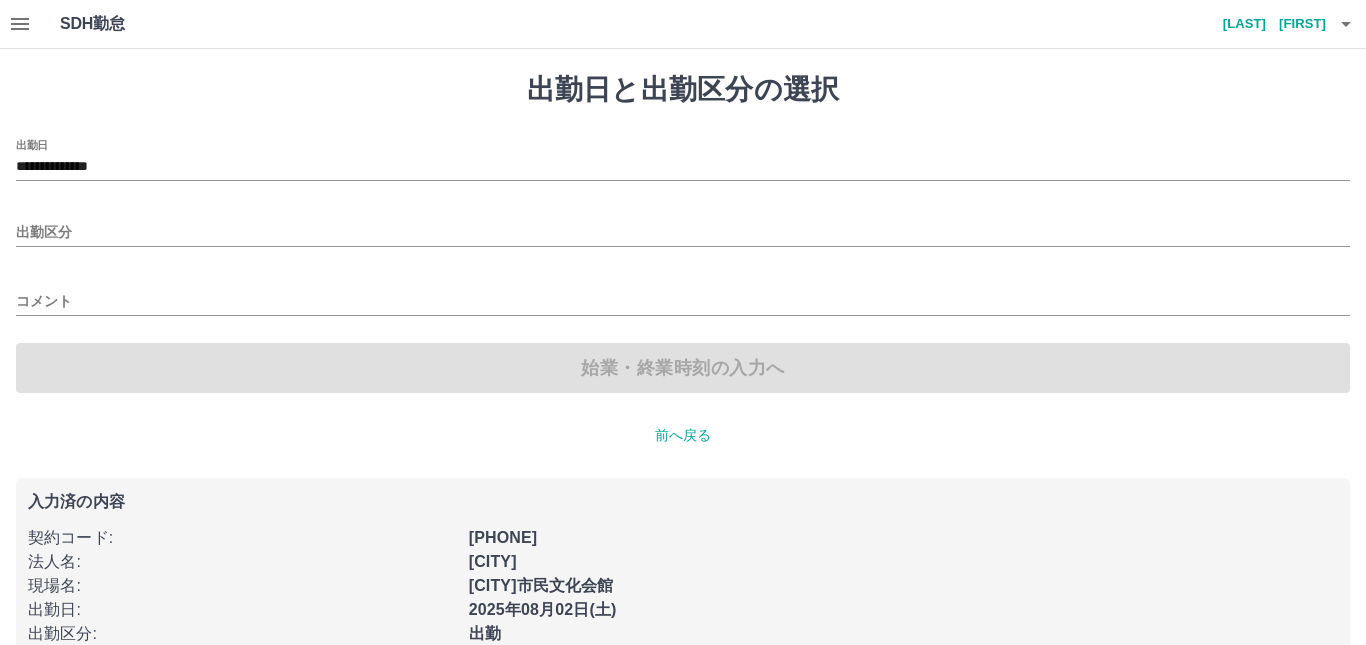 type on "**********" 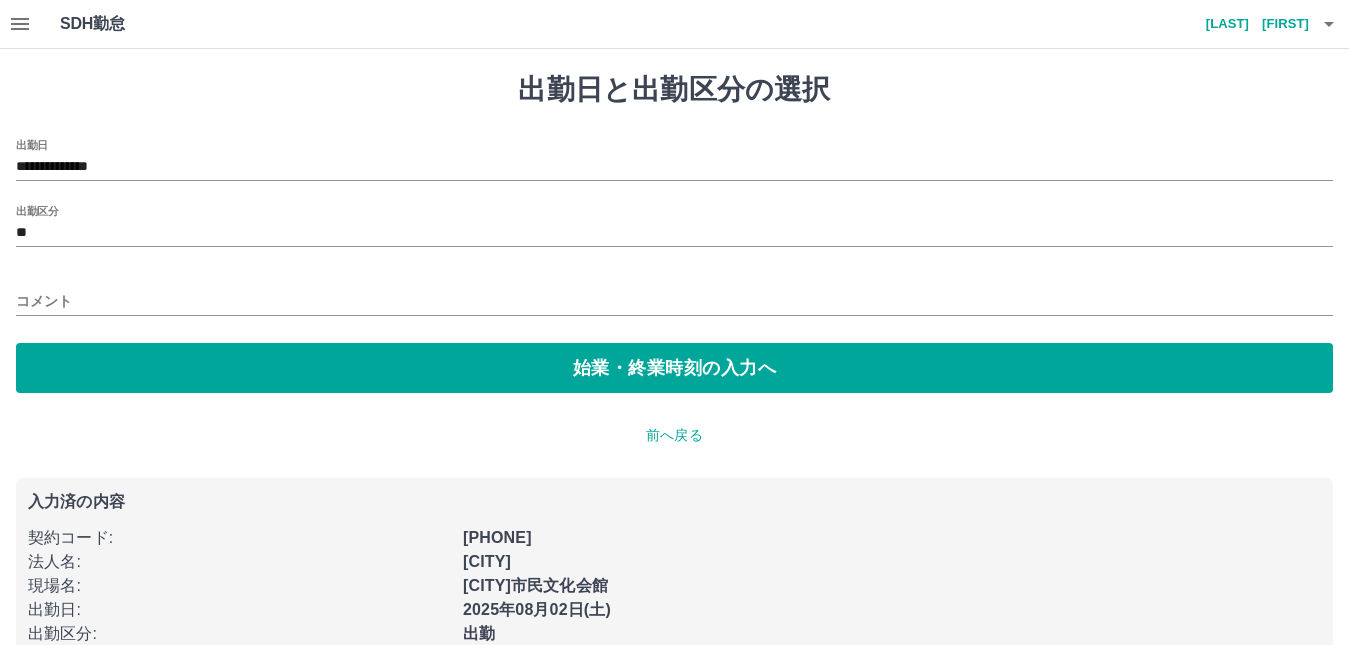 click 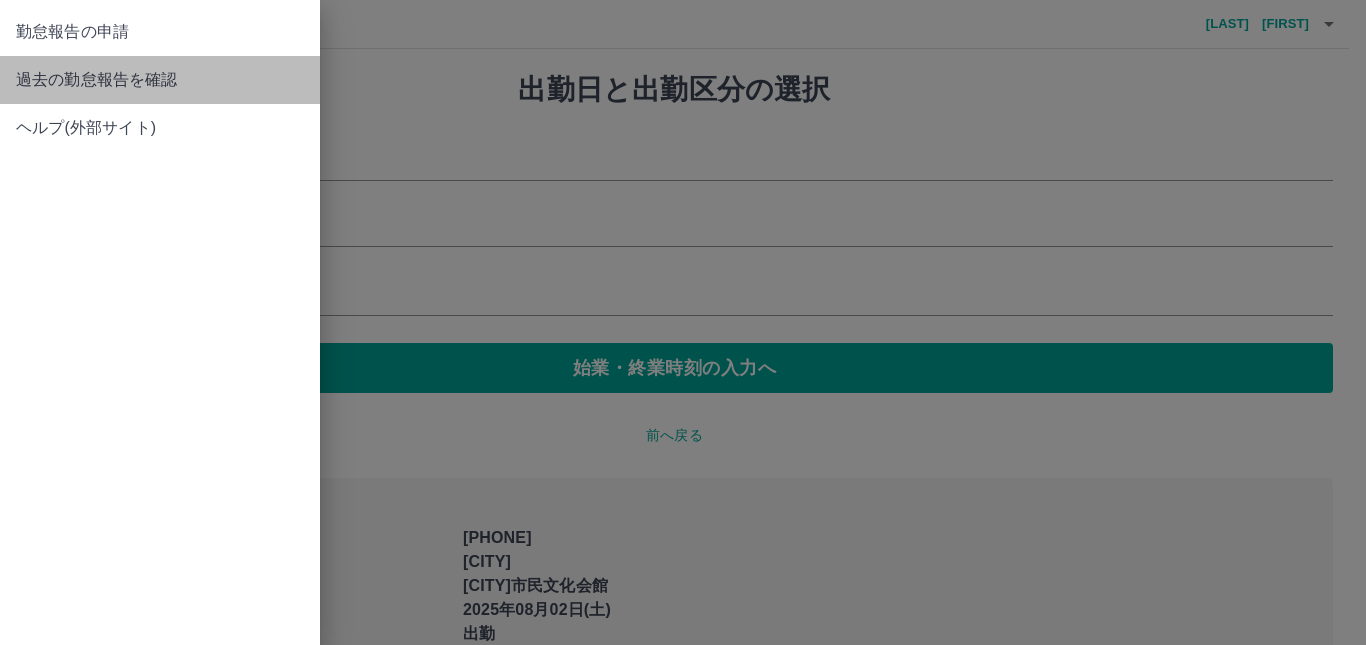 click on "過去の勤怠報告を確認" at bounding box center [160, 80] 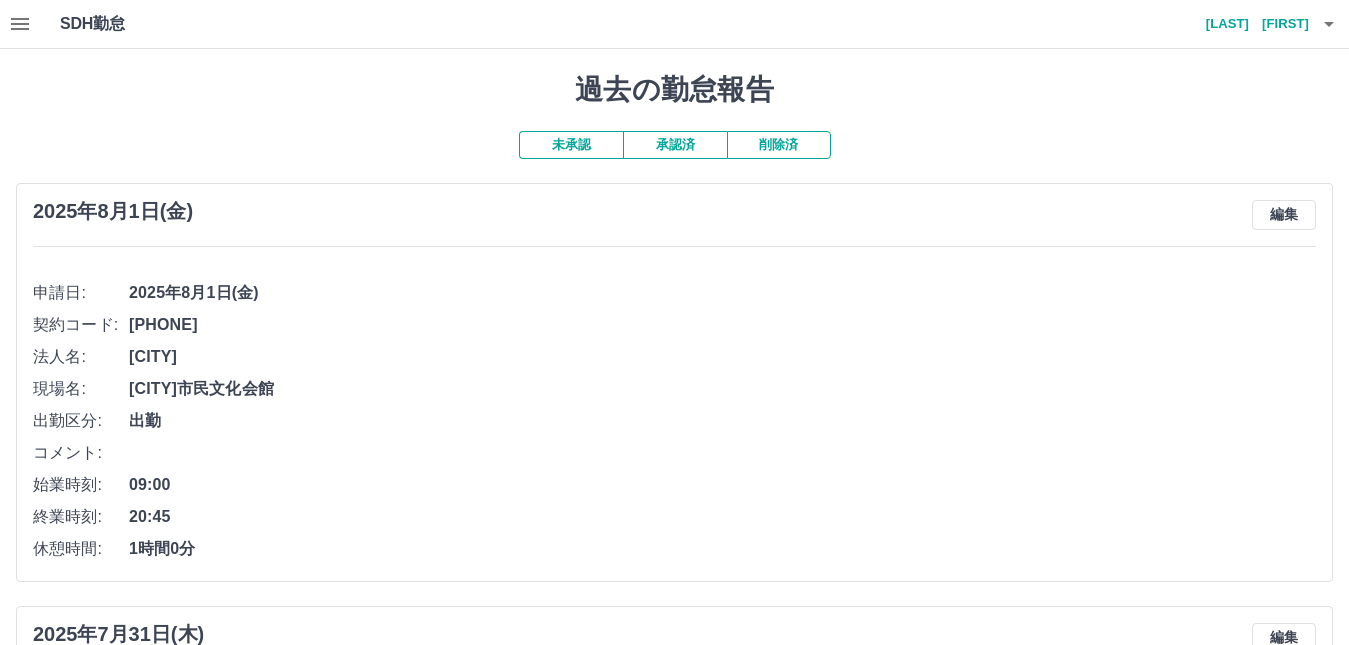 click 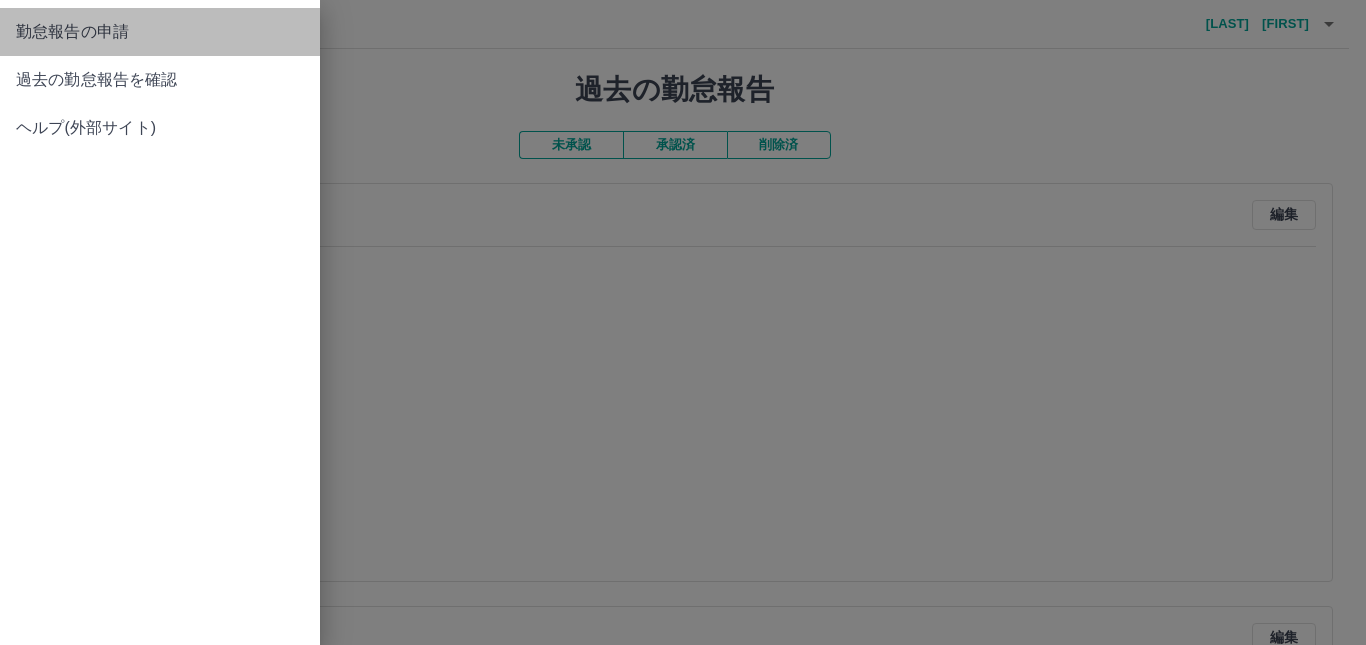 click on "勤怠報告の申請" at bounding box center (160, 32) 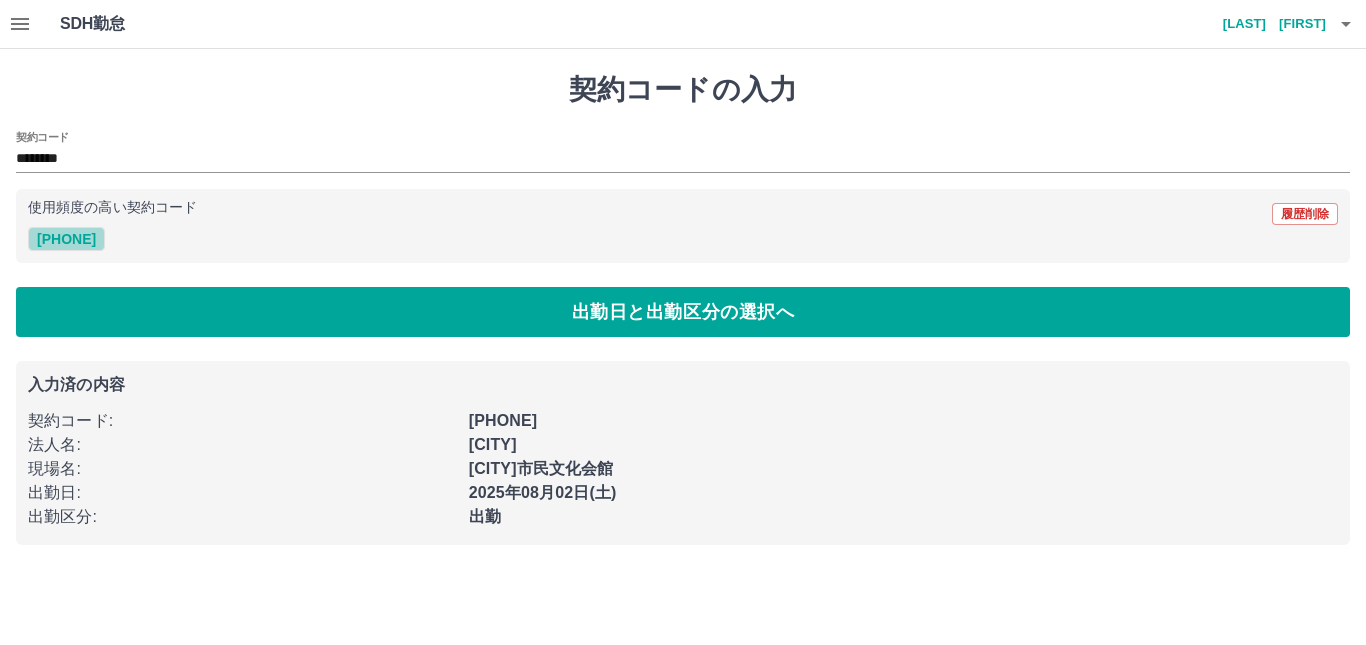 click on "[PHONE]" at bounding box center (66, 239) 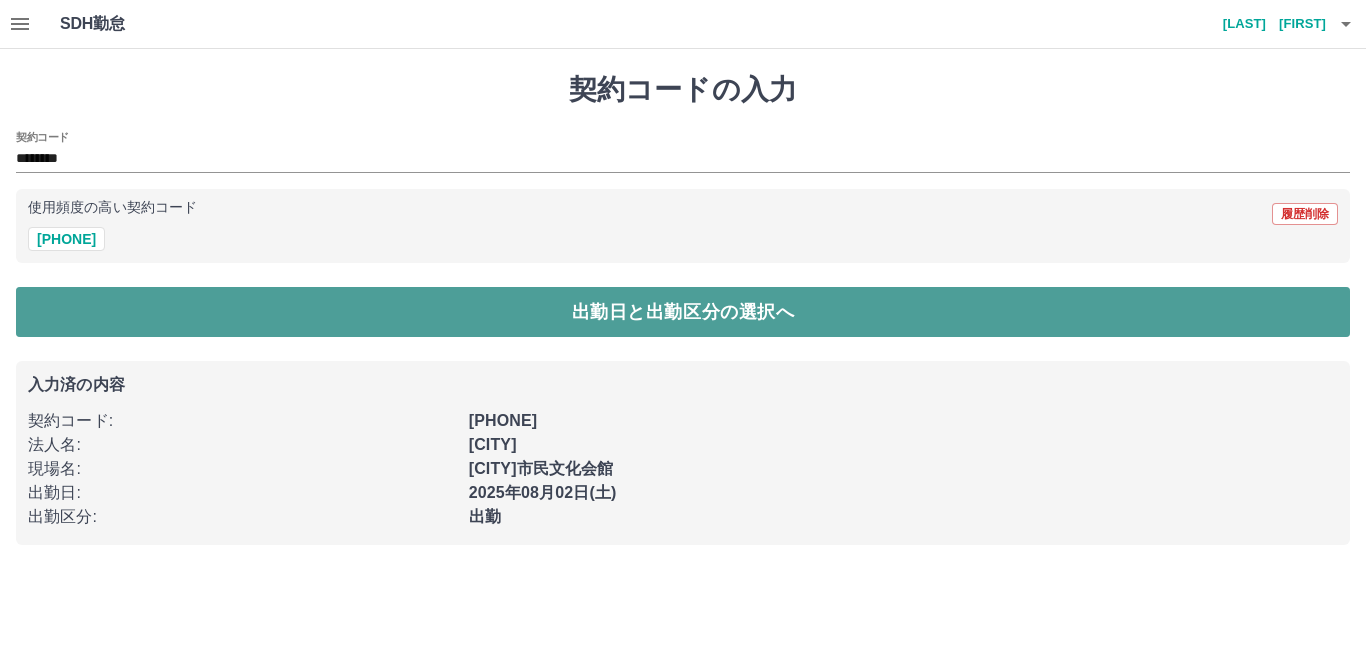 click on "出勤日と出勤区分の選択へ" at bounding box center [683, 312] 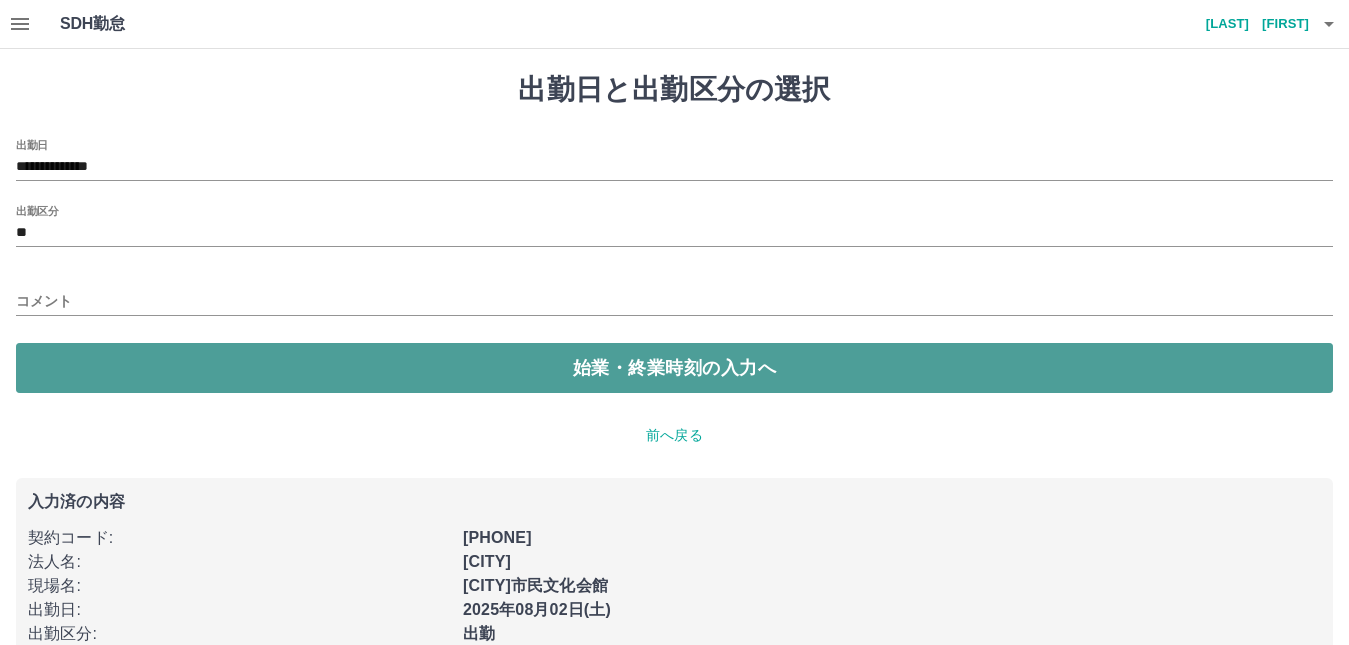 click on "始業・終業時刻の入力へ" at bounding box center (674, 368) 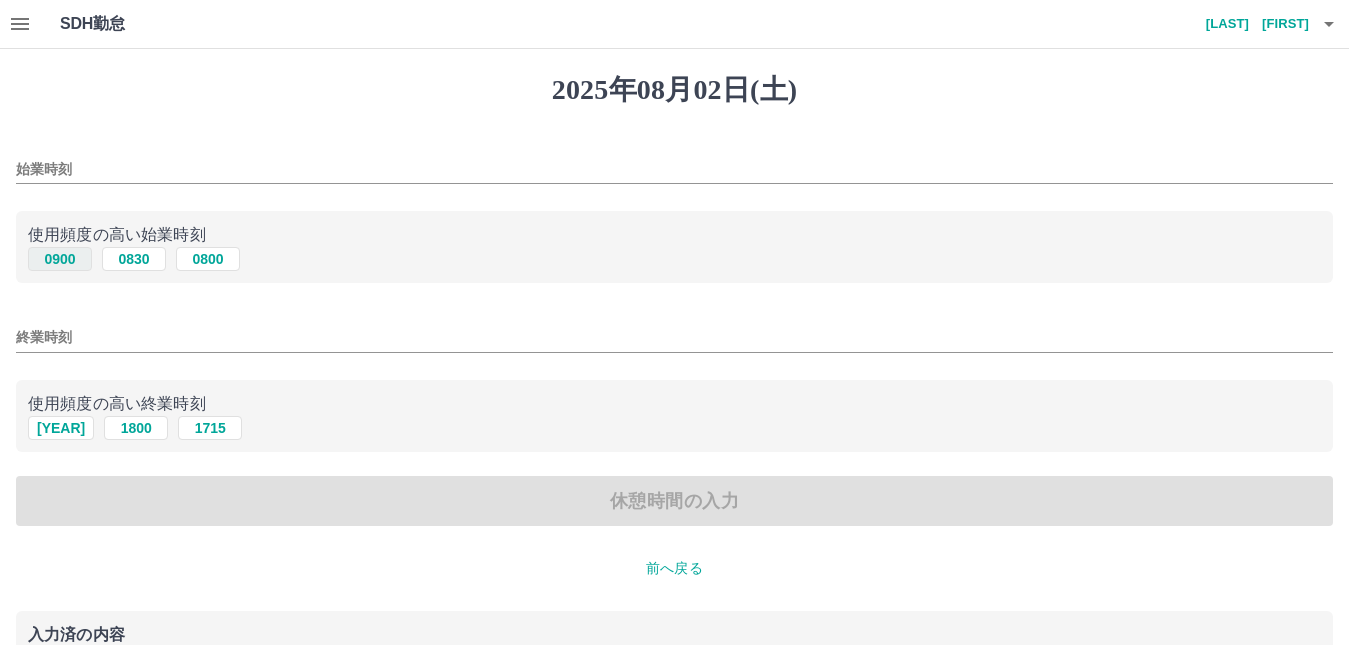 click on "0900" at bounding box center (60, 259) 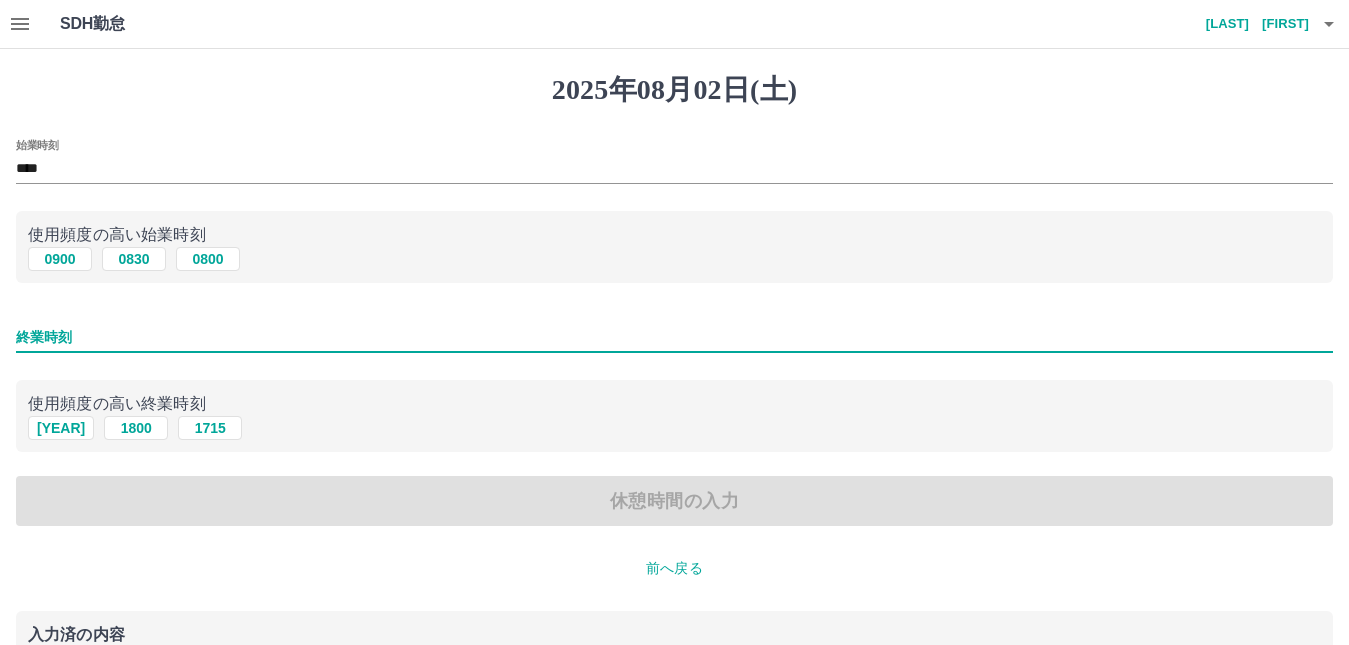 click on "終業時刻" at bounding box center (674, 337) 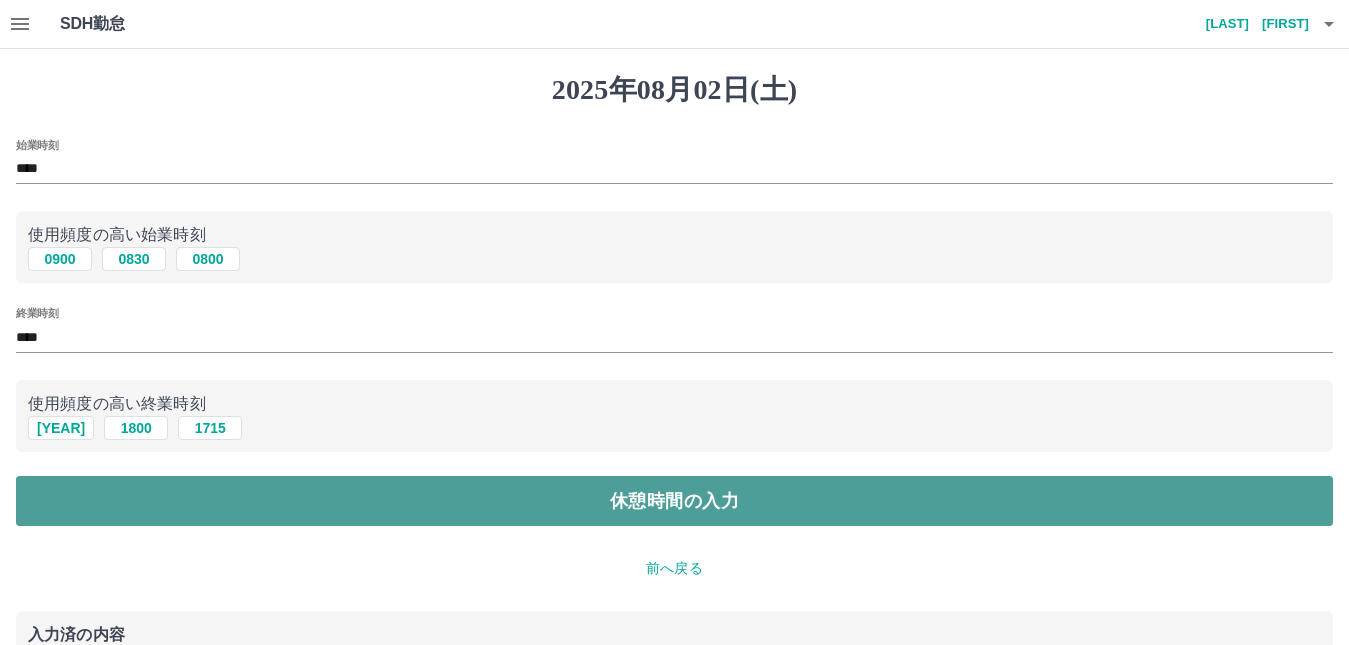click on "休憩時間の入力" at bounding box center (674, 501) 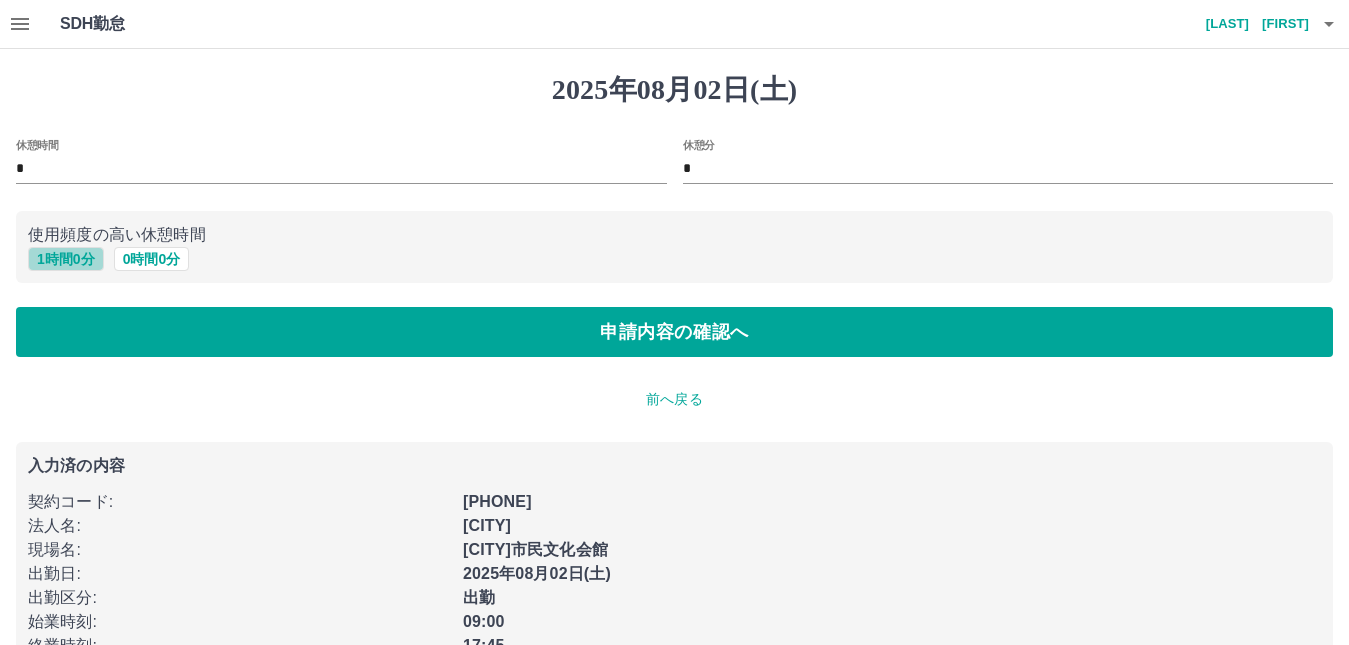 click on "1 時間 0 分" at bounding box center [66, 259] 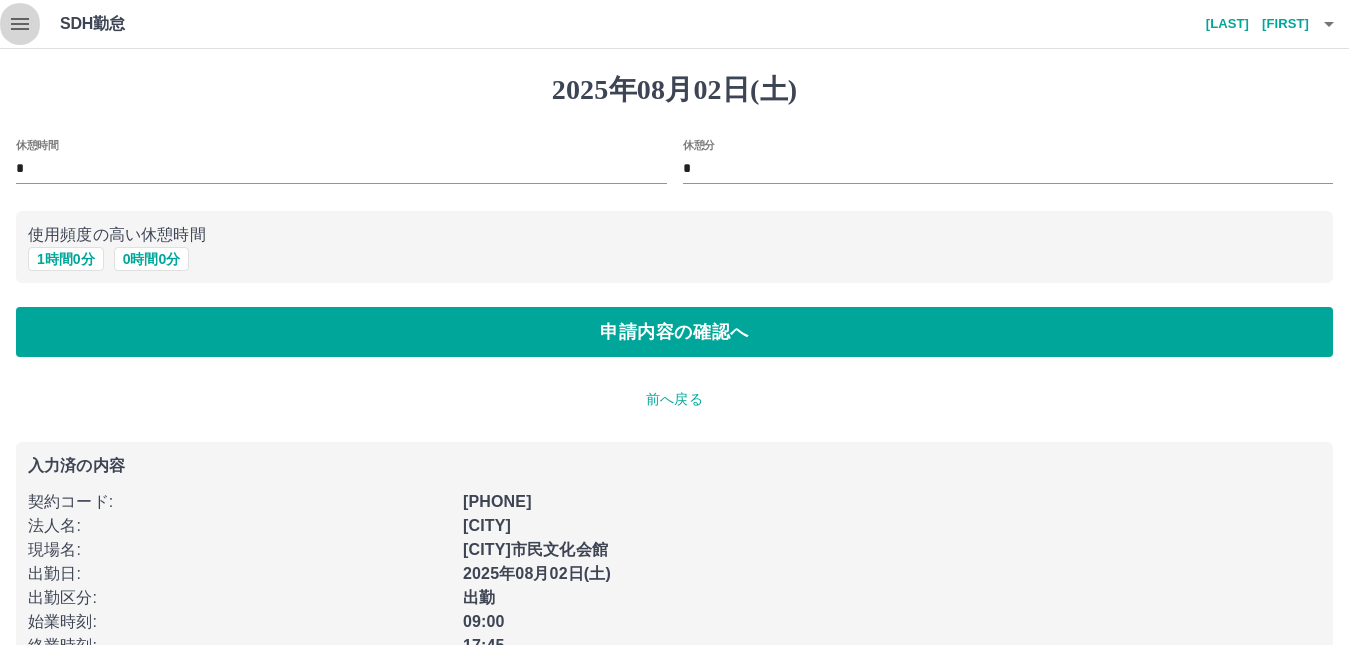 click 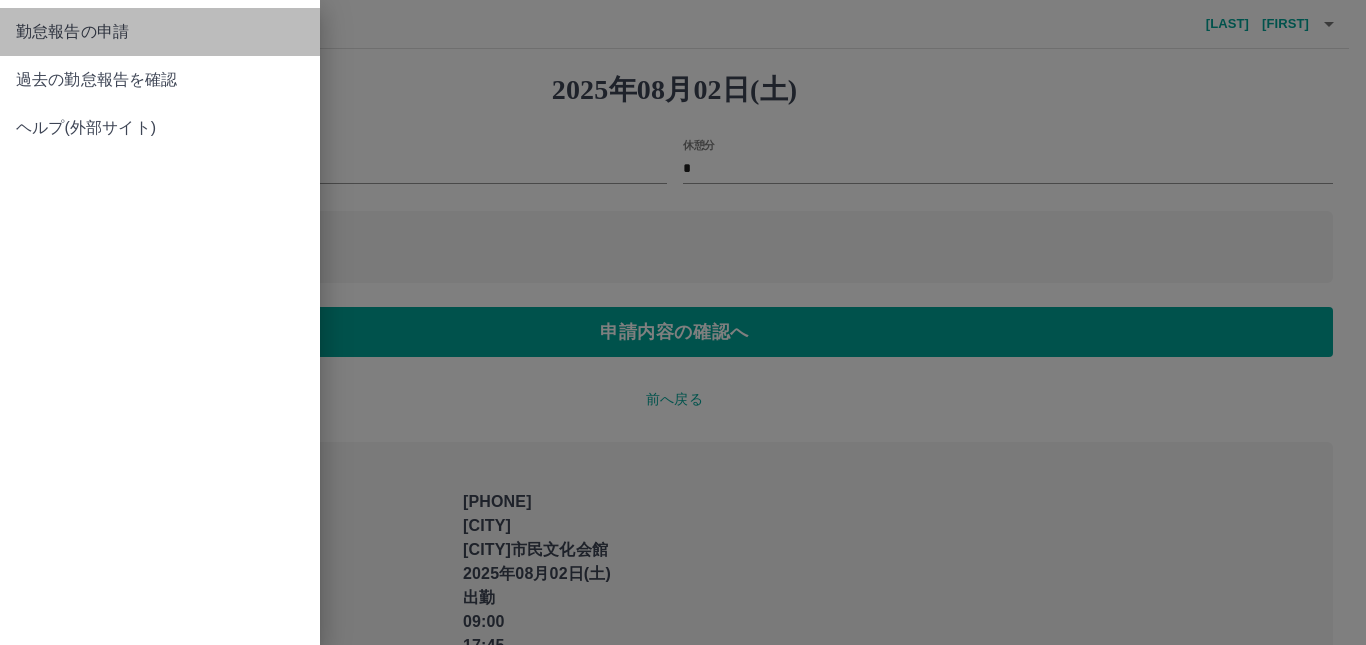 click on "勤怠報告の申請" at bounding box center [160, 32] 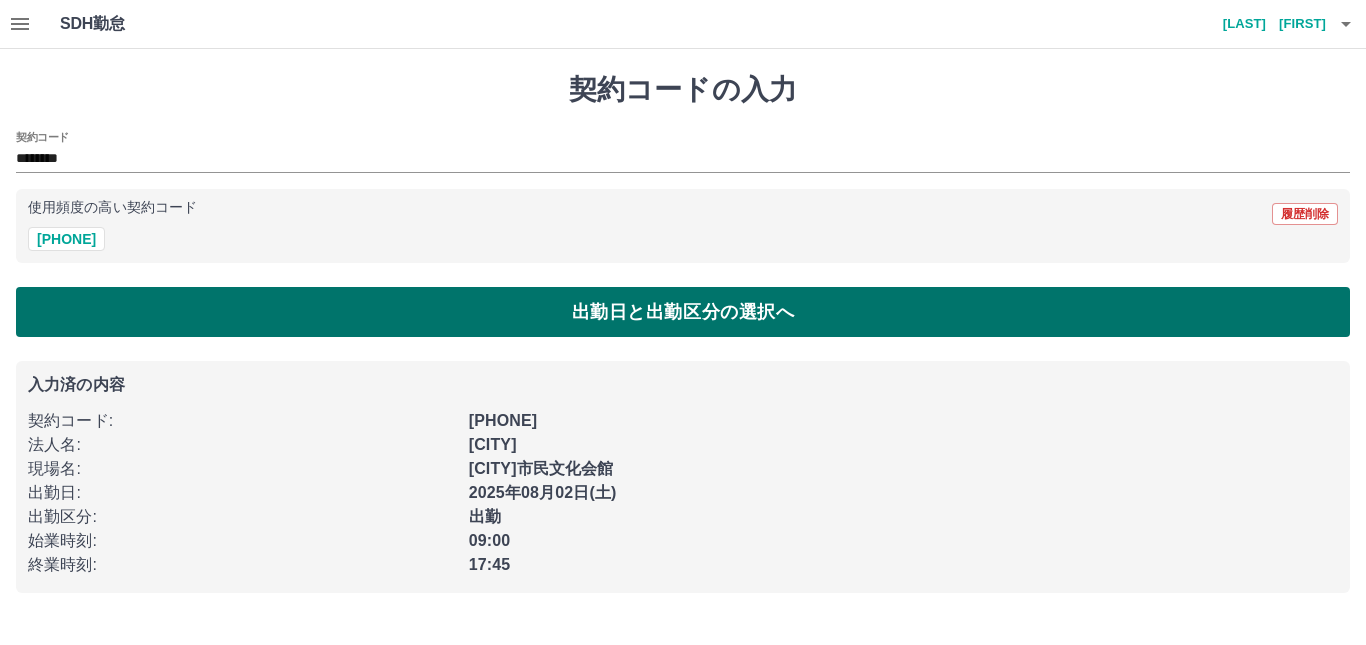 click on "出勤日と出勤区分の選択へ" at bounding box center [683, 312] 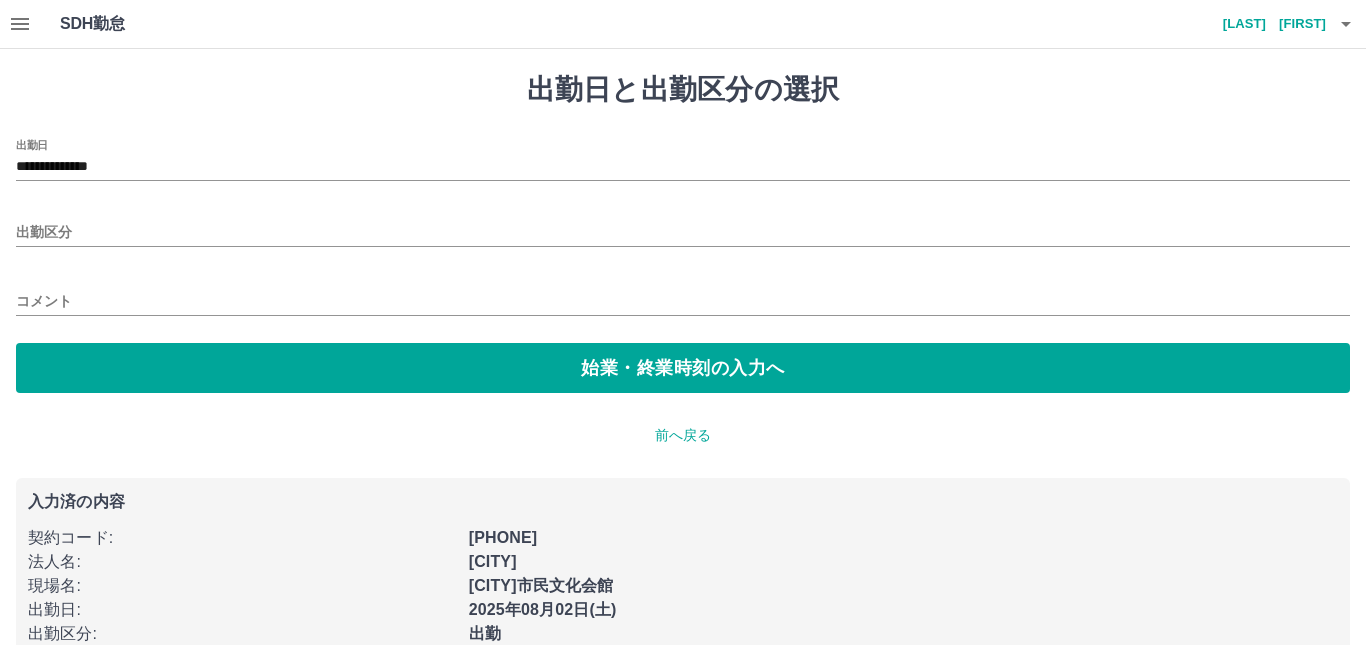 type on "**********" 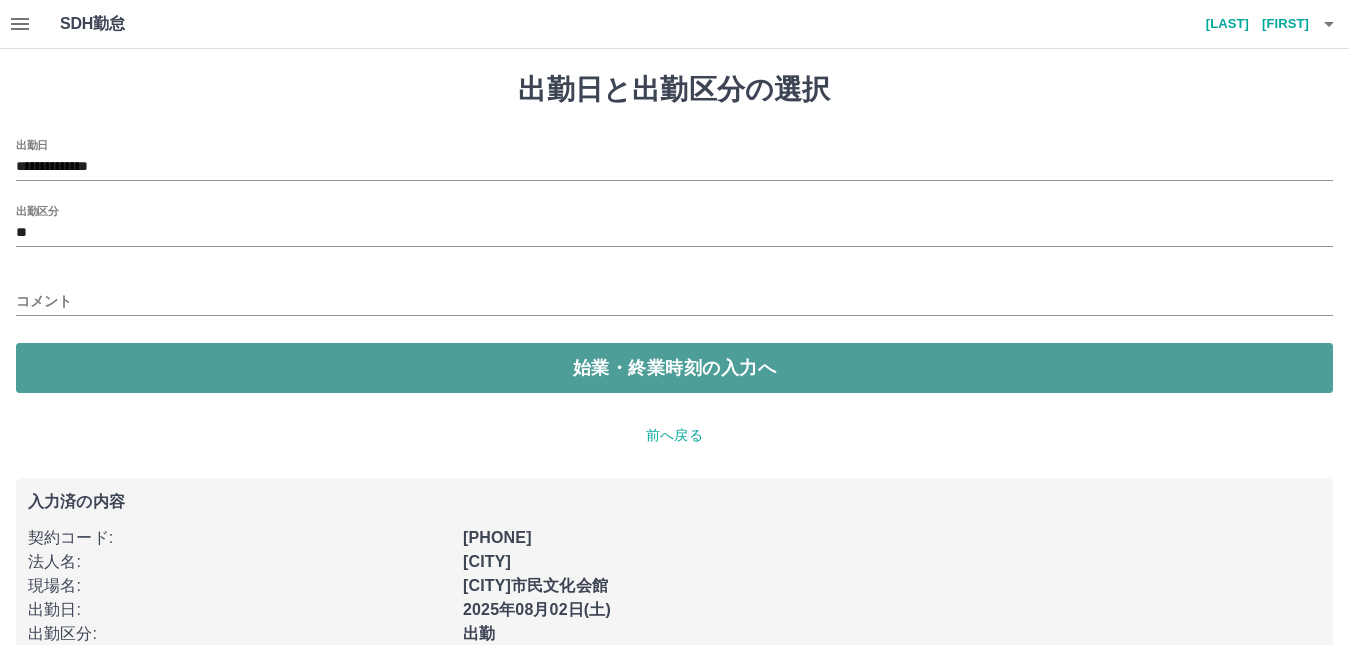 click on "始業・終業時刻の入力へ" at bounding box center [674, 368] 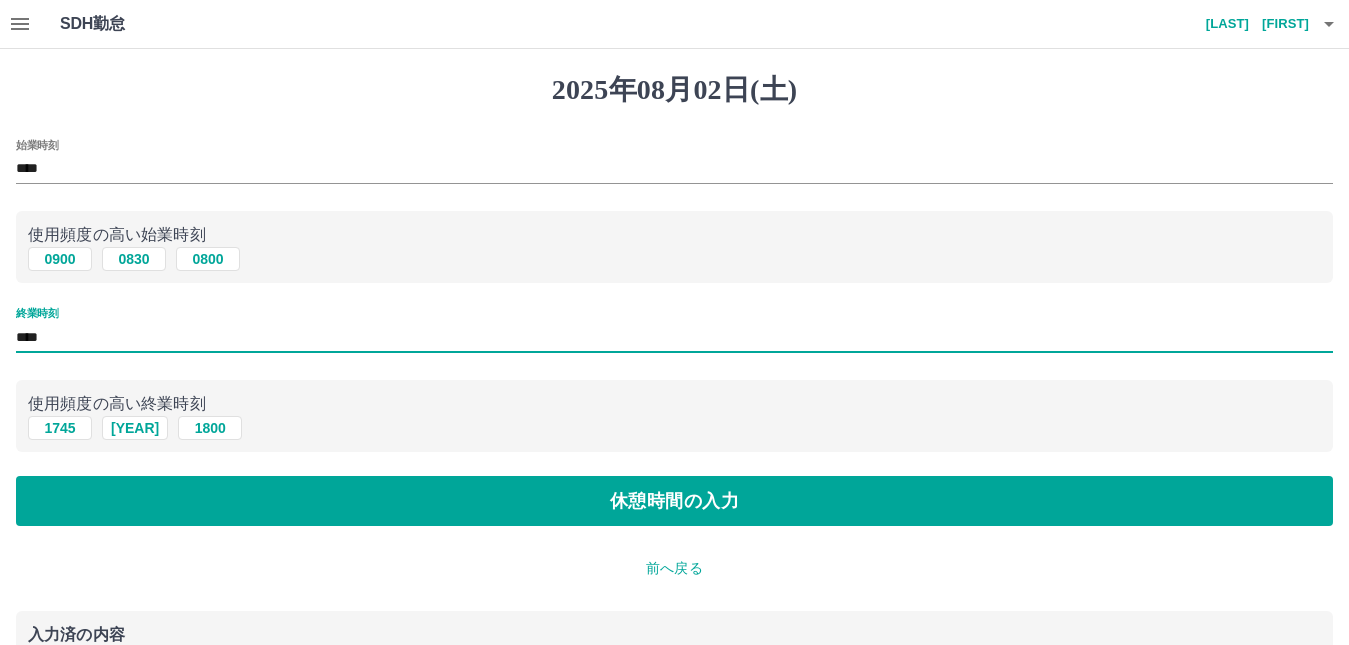 click on "****" at bounding box center [674, 337] 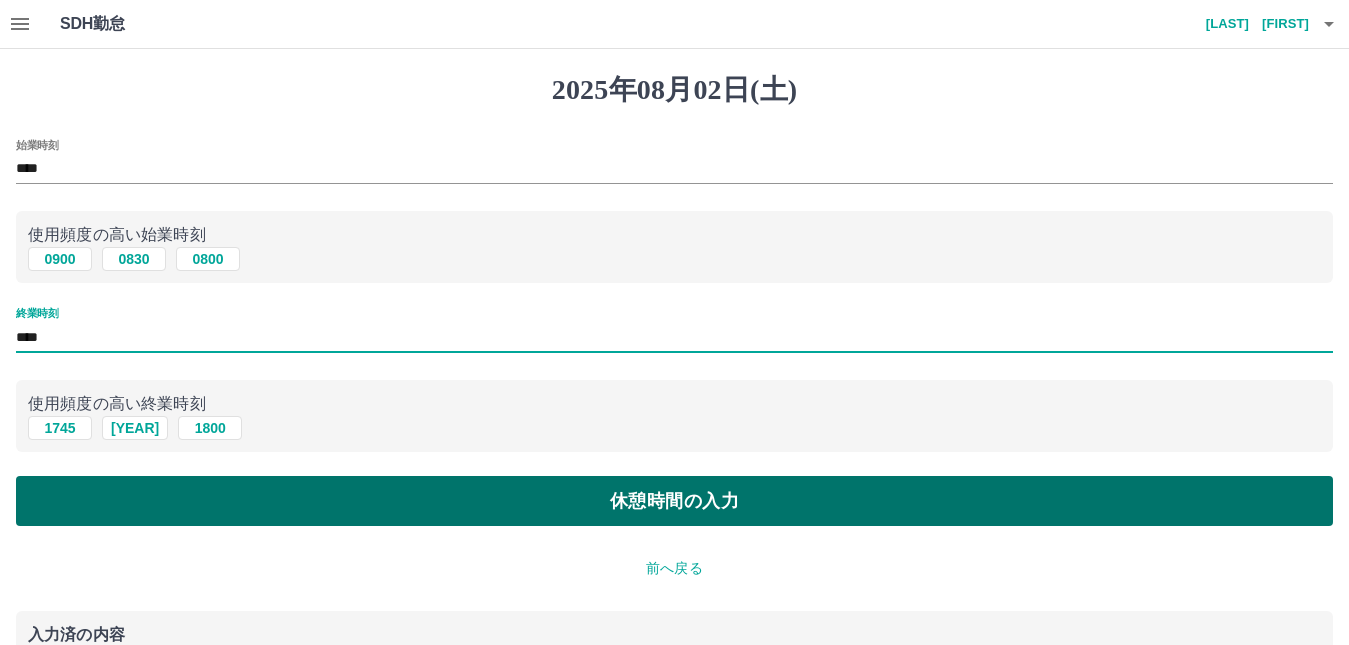 type on "****" 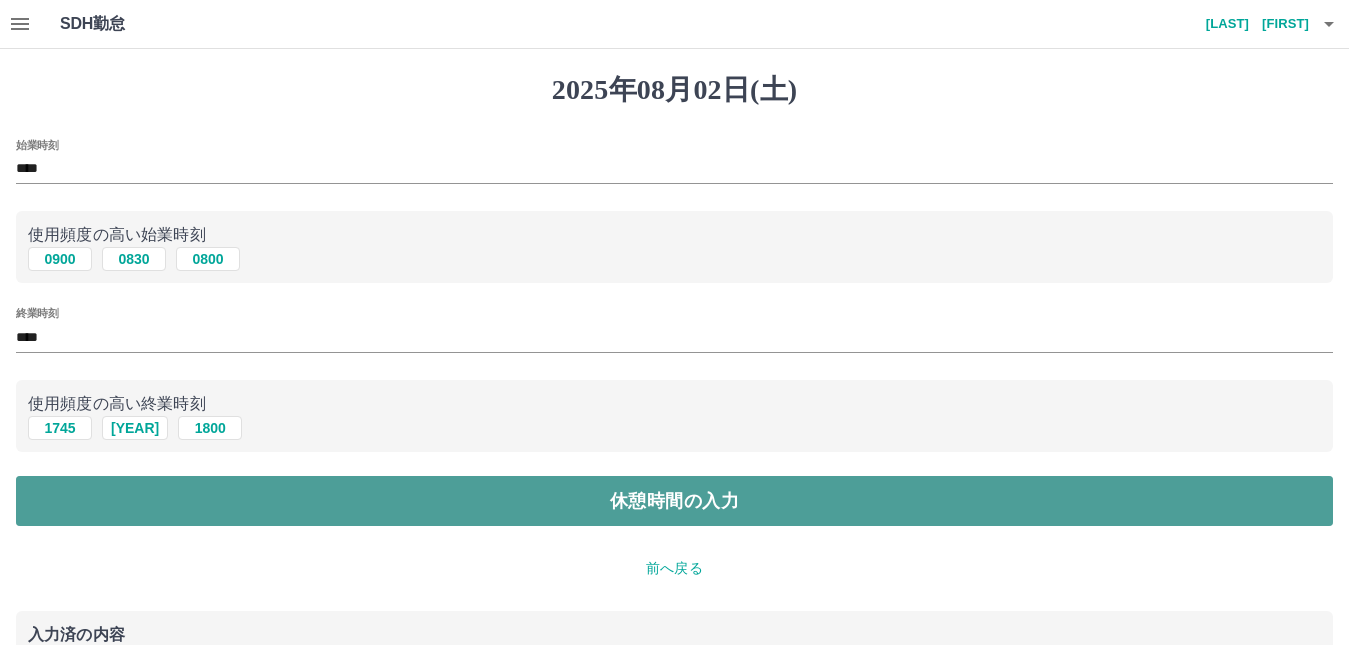 click on "休憩時間の入力" at bounding box center [674, 501] 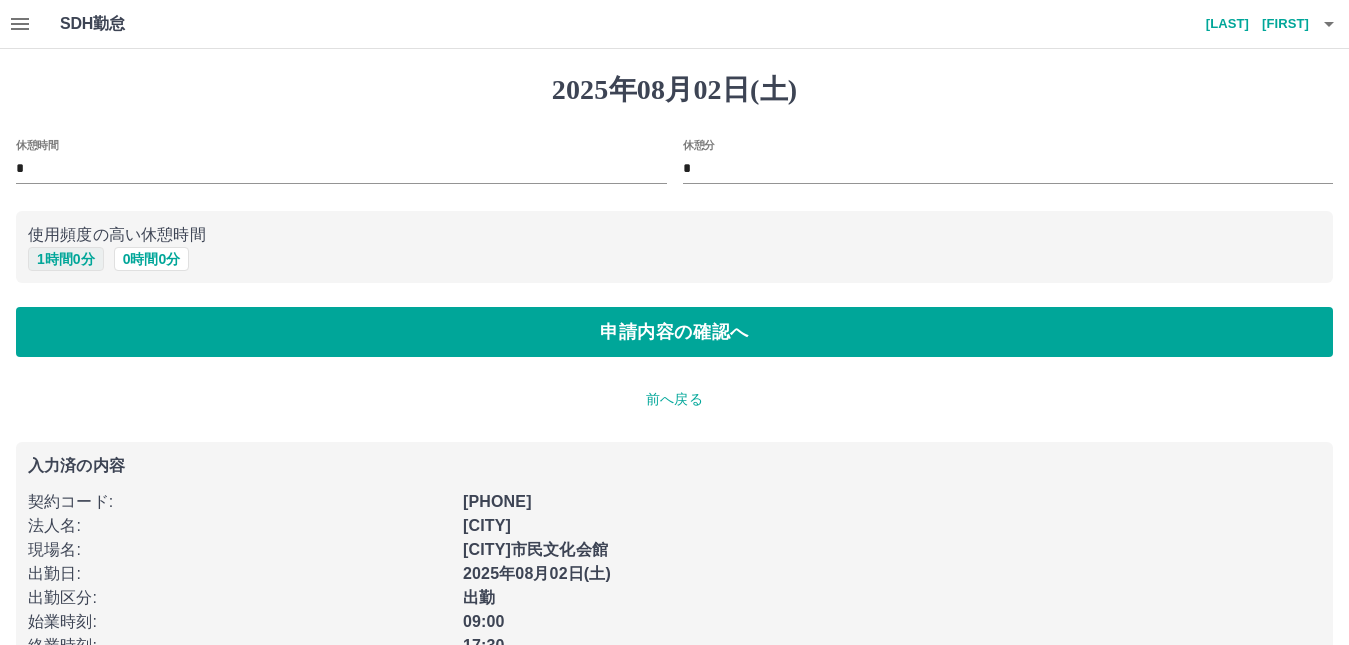 click on "1 時間 0 分" at bounding box center (66, 259) 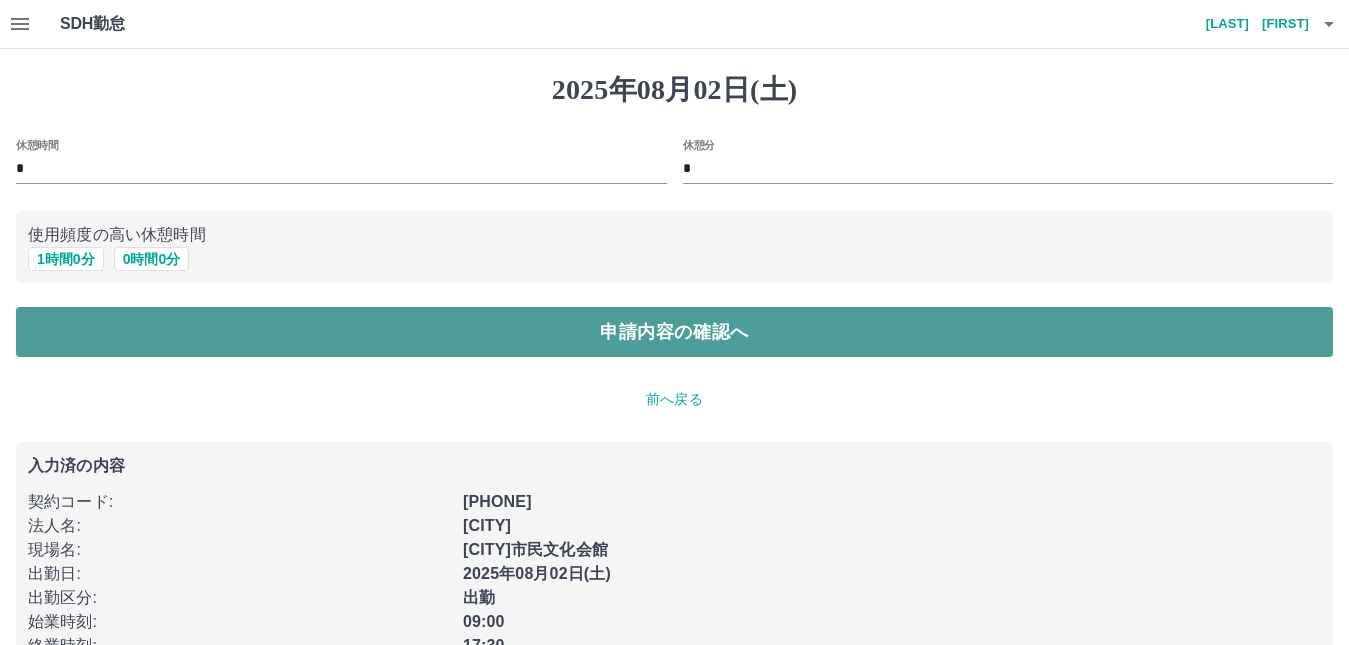 click on "申請内容の確認へ" at bounding box center [674, 332] 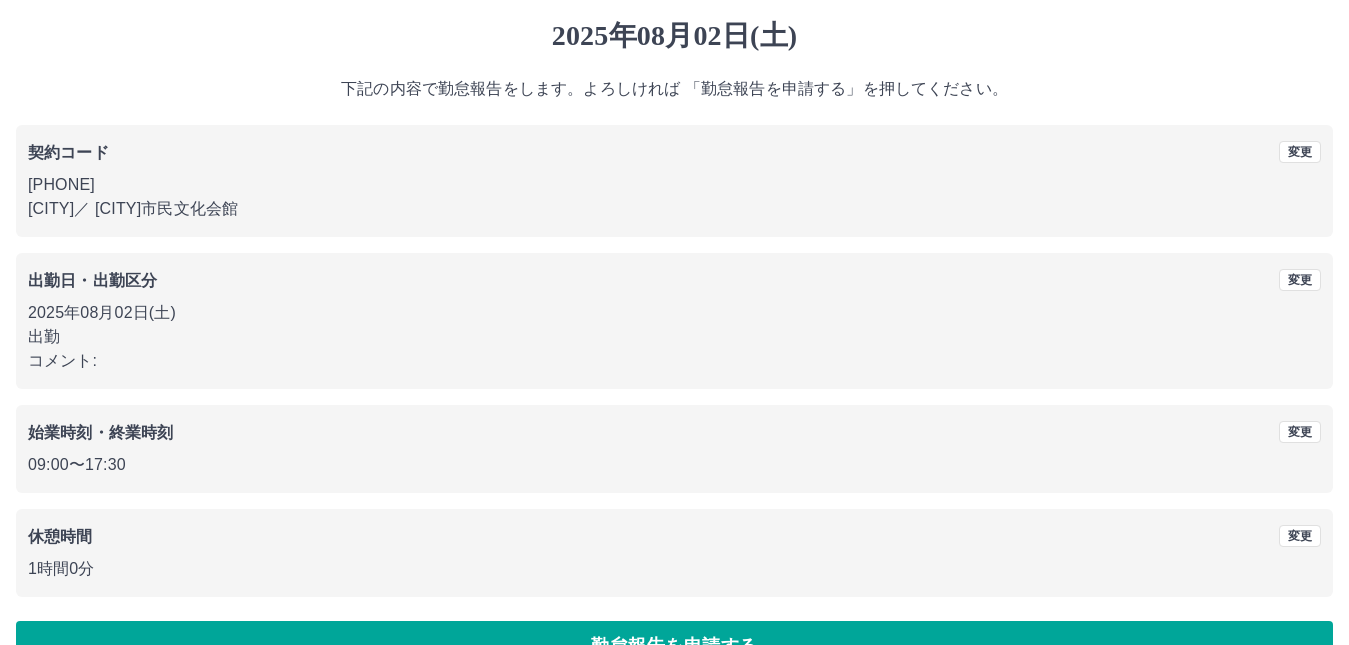 scroll, scrollTop: 104, scrollLeft: 0, axis: vertical 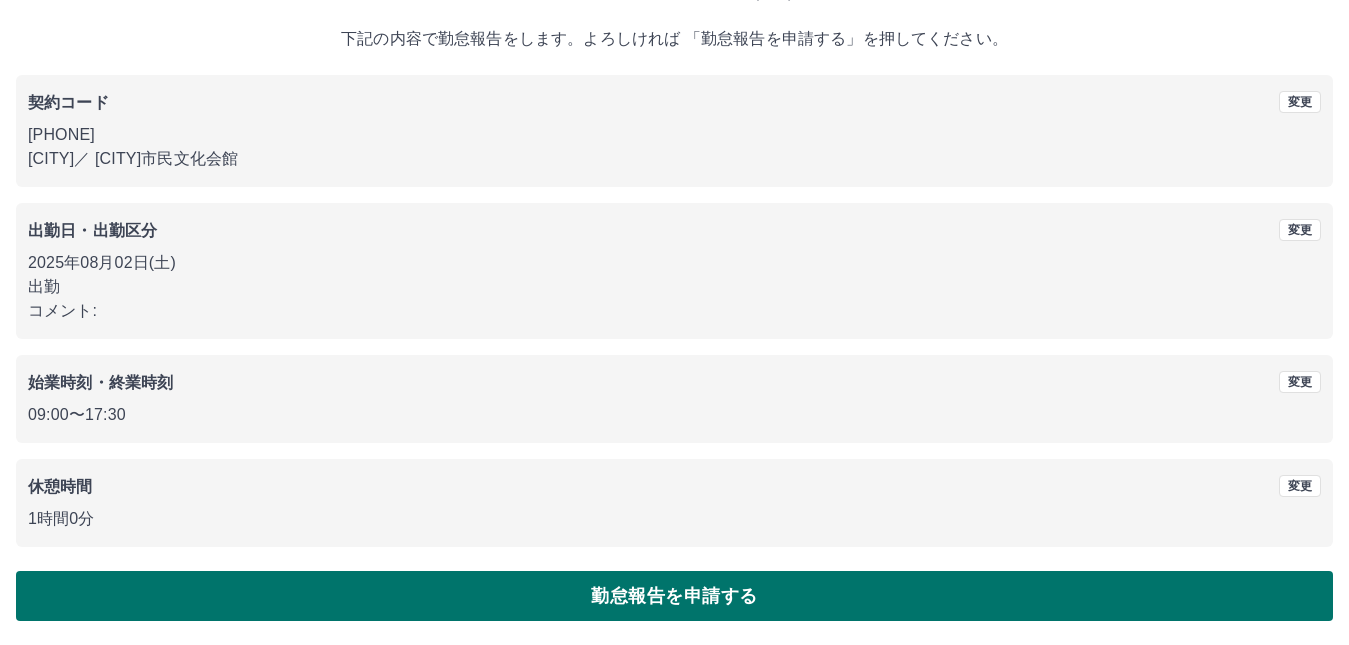 click on "勤怠報告を申請する" at bounding box center (674, 596) 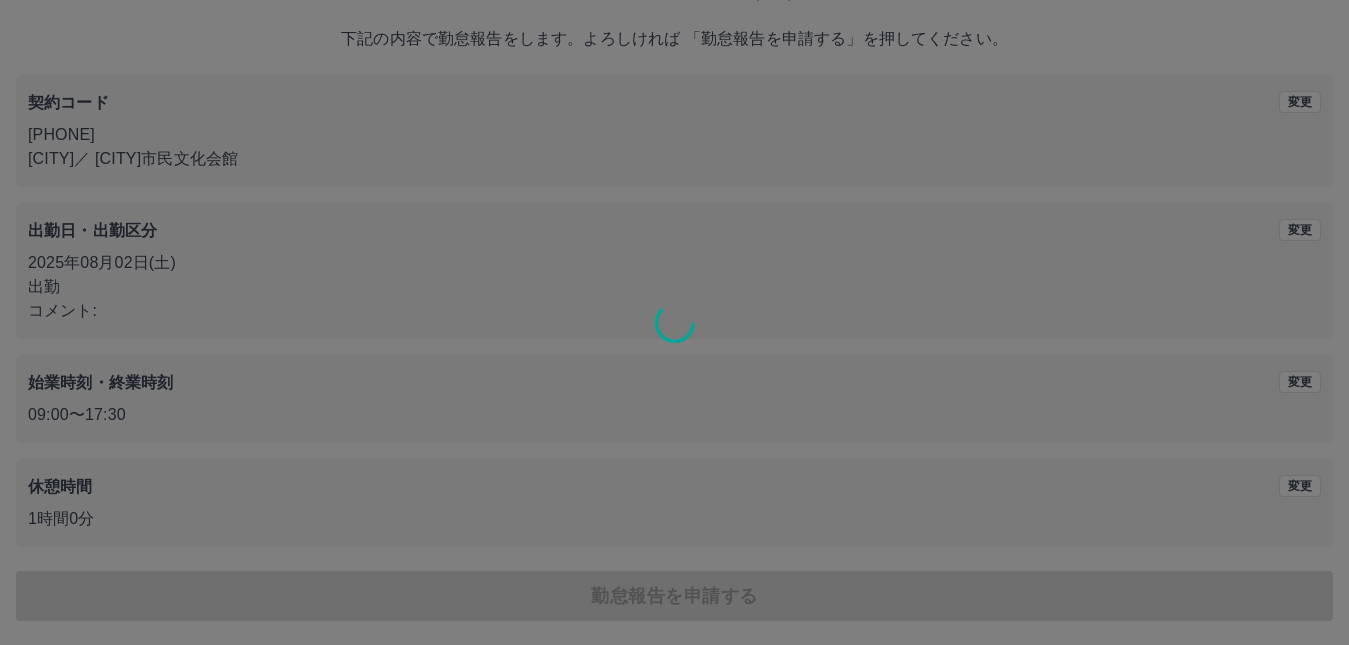 scroll, scrollTop: 0, scrollLeft: 0, axis: both 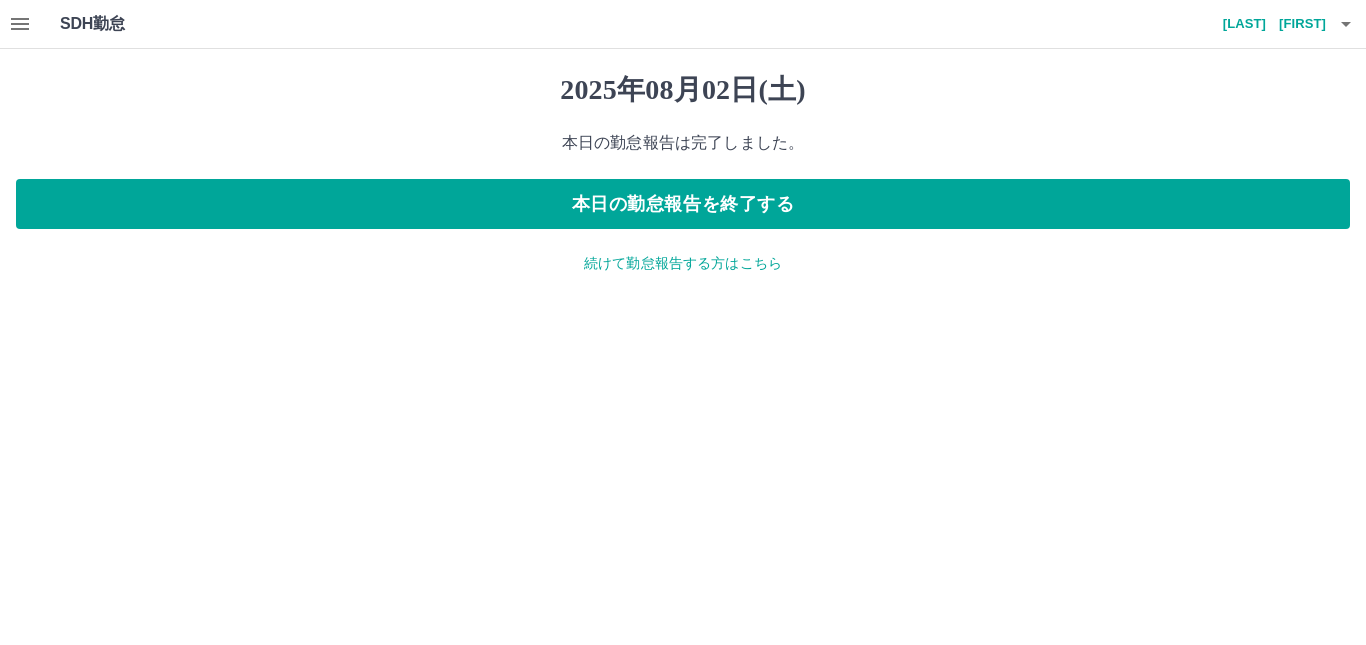 click on "続けて勤怠報告する方はこちら" at bounding box center [683, 263] 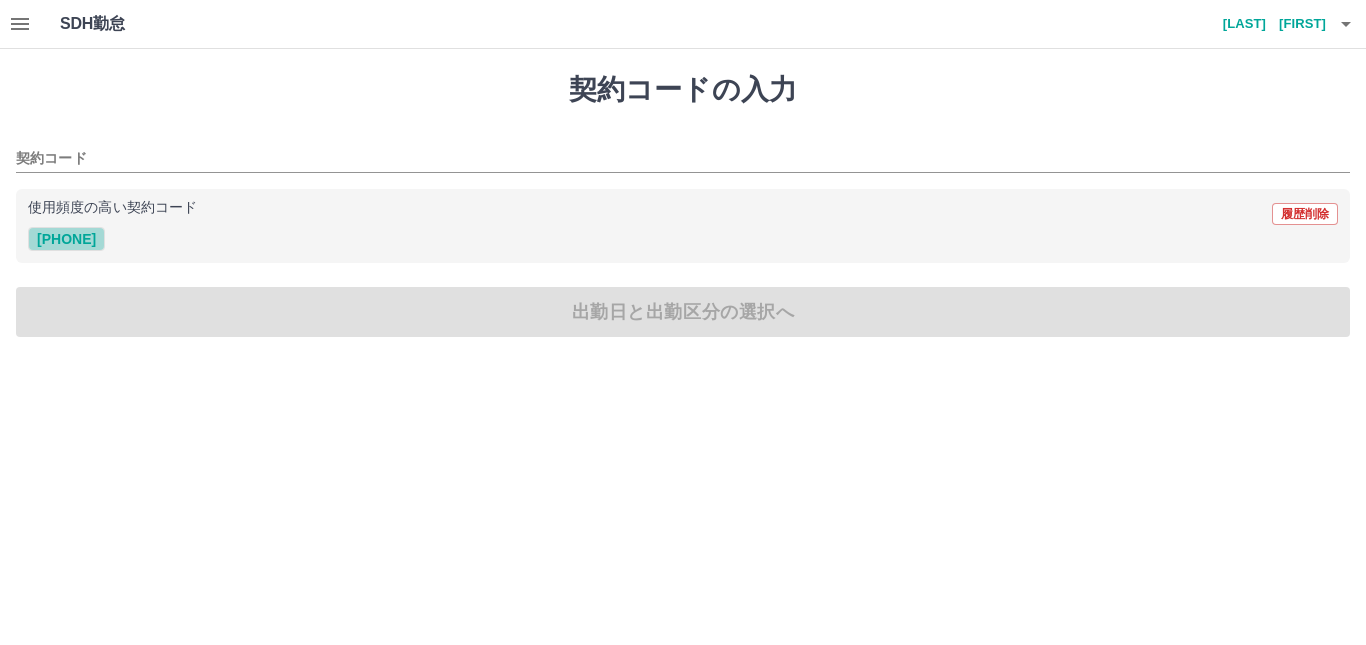 click on "[PHONE]" at bounding box center [66, 239] 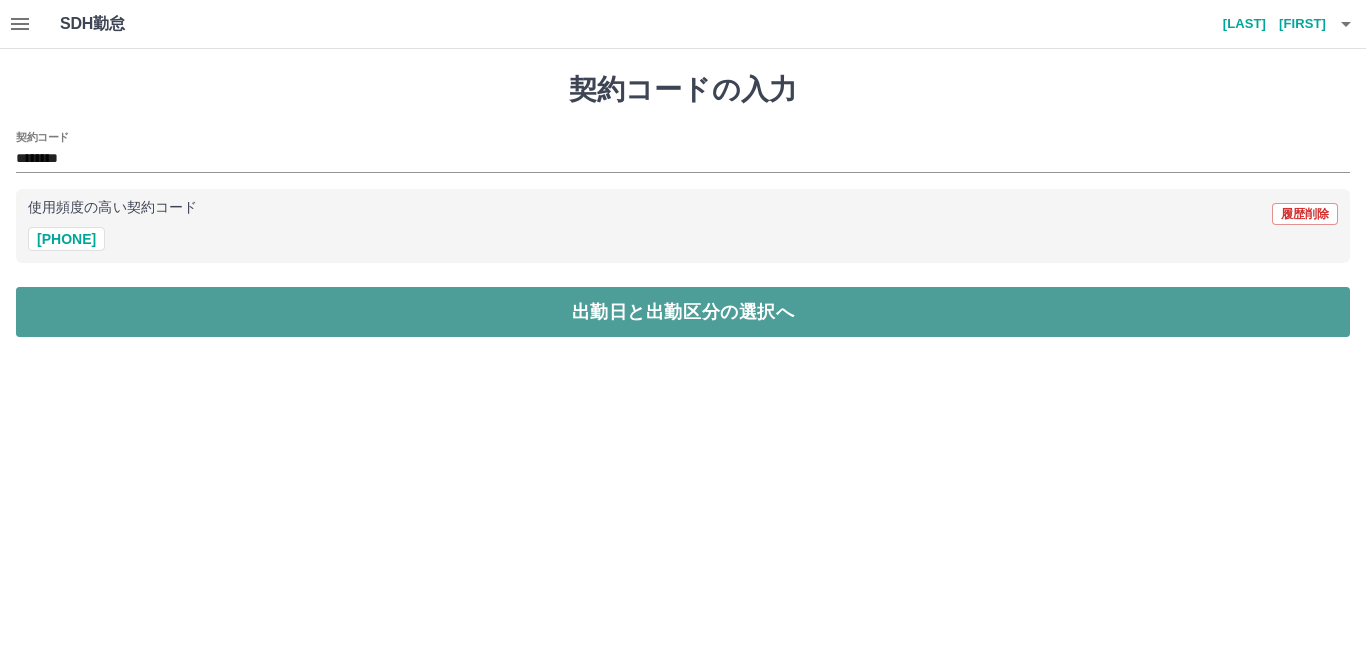 click on "出勤日と出勤区分の選択へ" at bounding box center (683, 312) 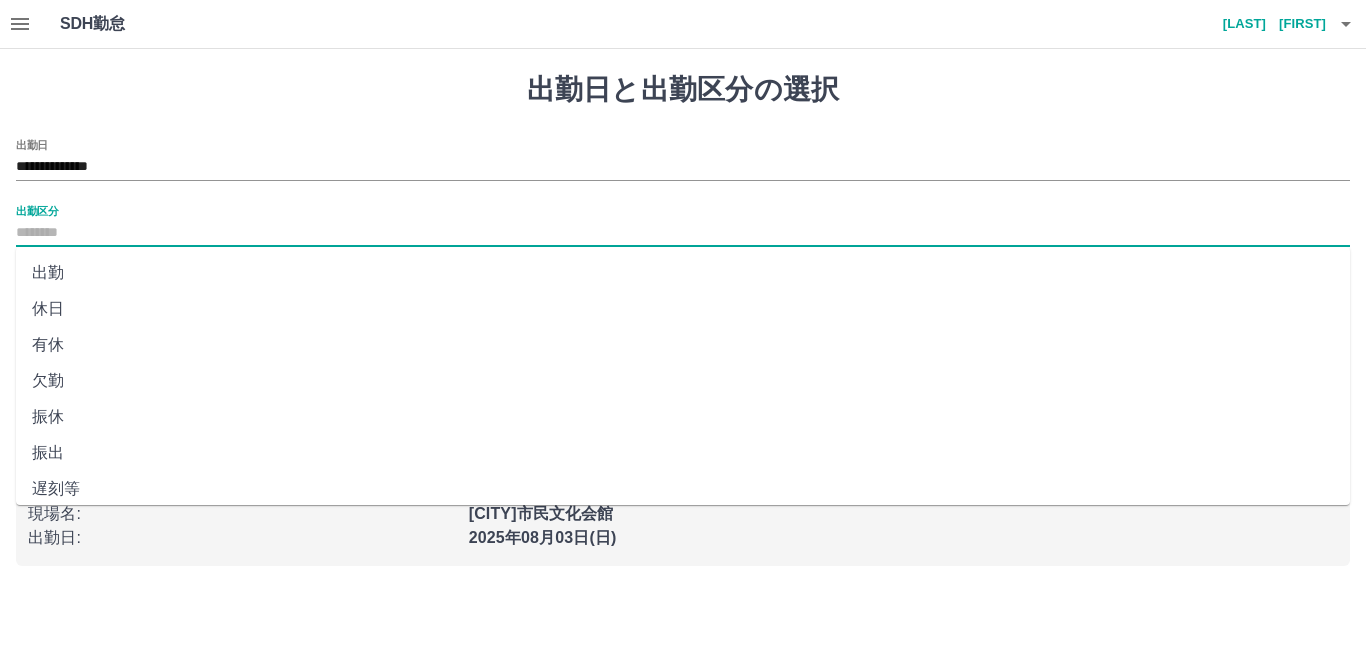 click on "出勤区分" at bounding box center [683, 233] 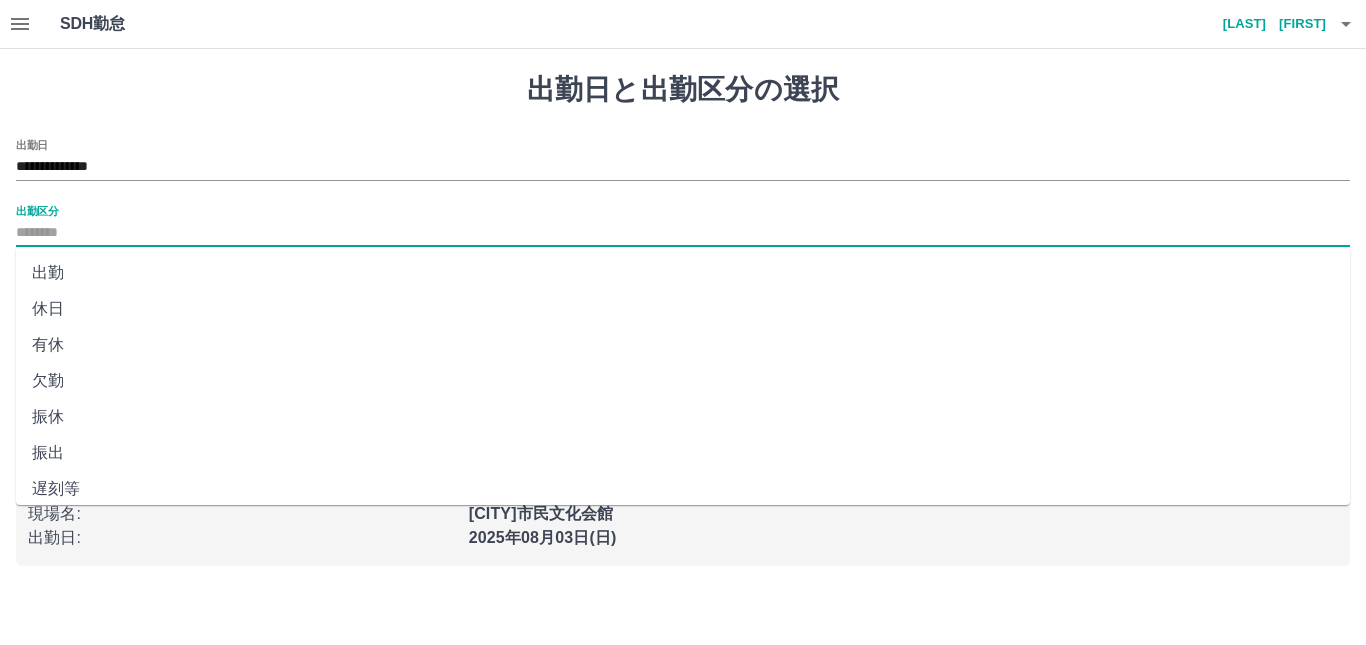 click on "出勤" at bounding box center (683, 273) 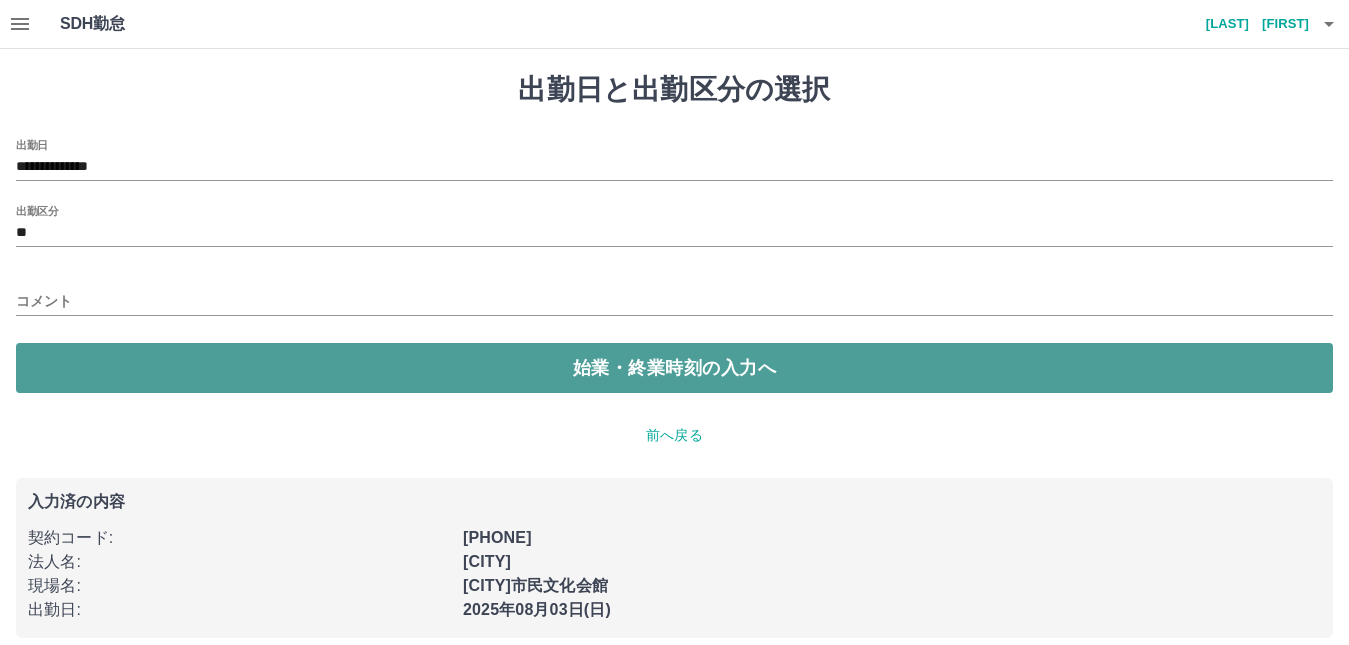 click on "始業・終業時刻の入力へ" at bounding box center (674, 368) 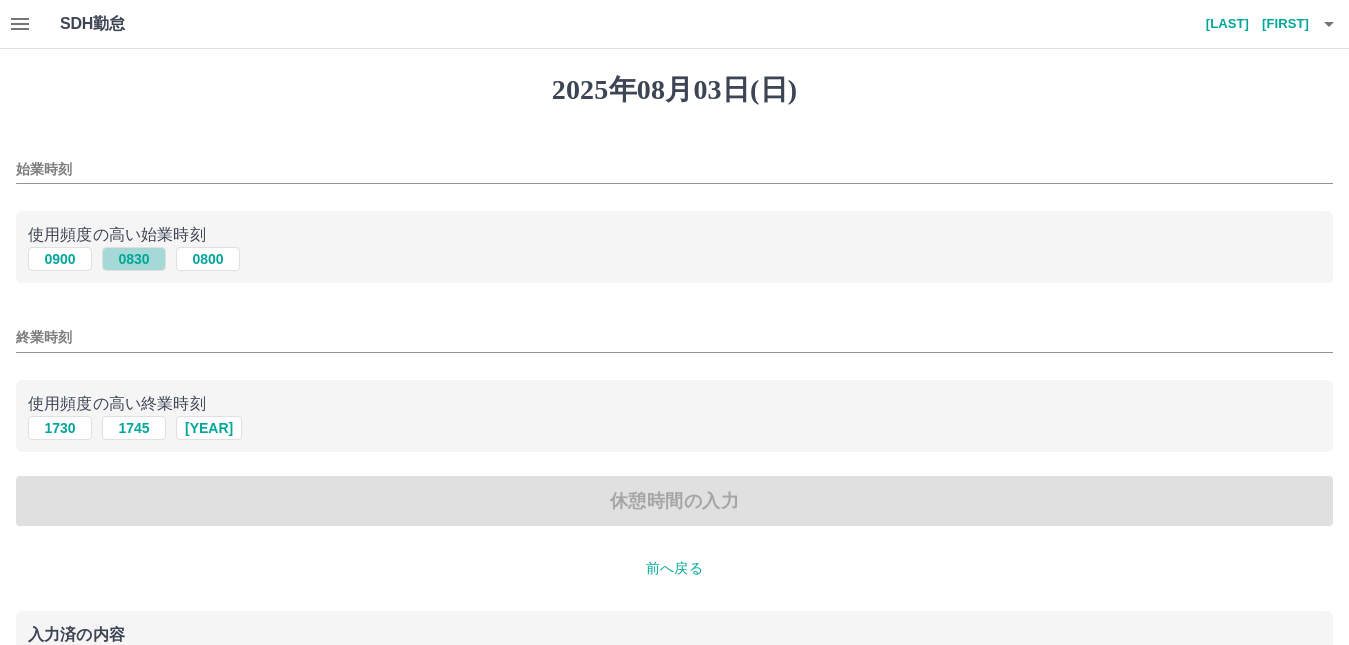 click on "0830" at bounding box center [134, 259] 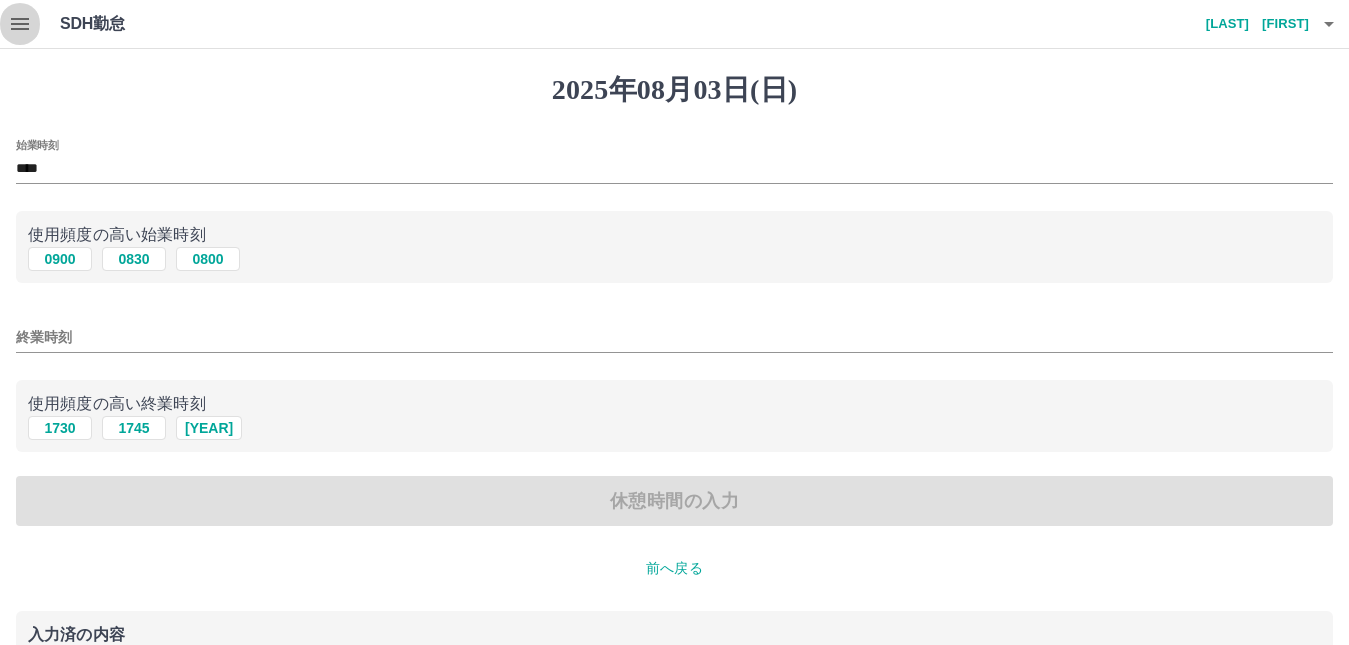 click 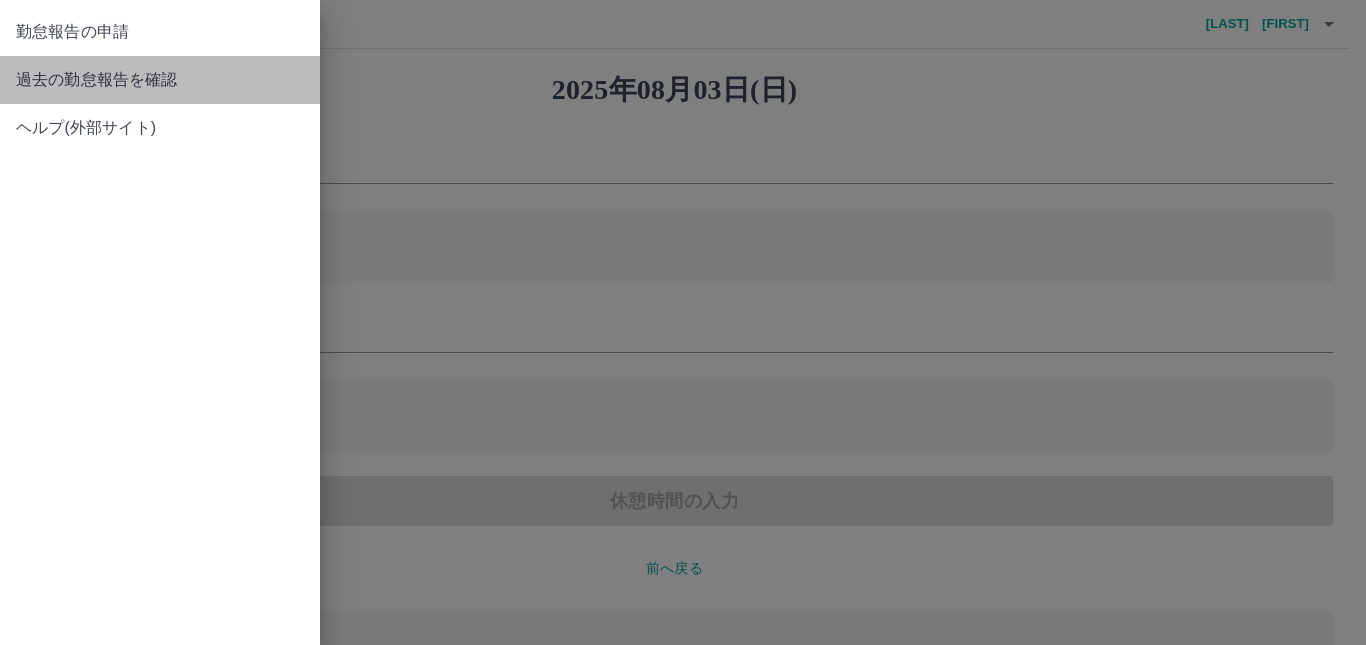 click on "過去の勤怠報告を確認" at bounding box center [160, 80] 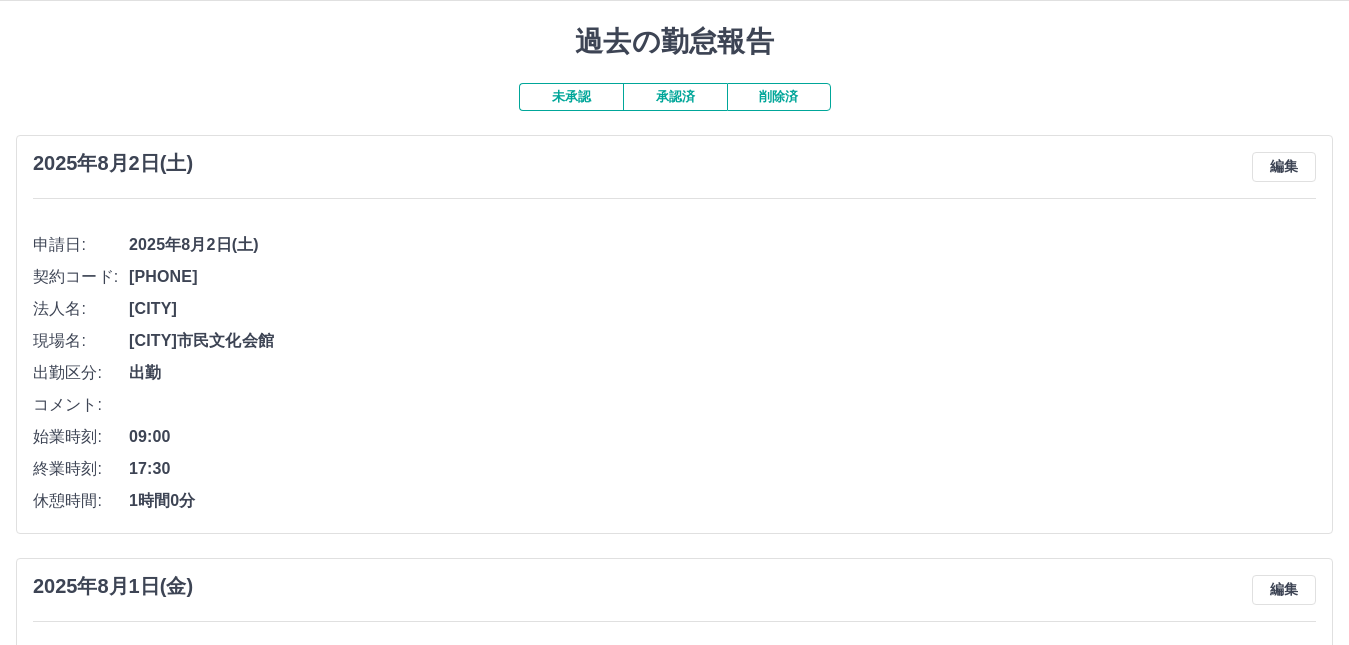 scroll, scrollTop: 0, scrollLeft: 0, axis: both 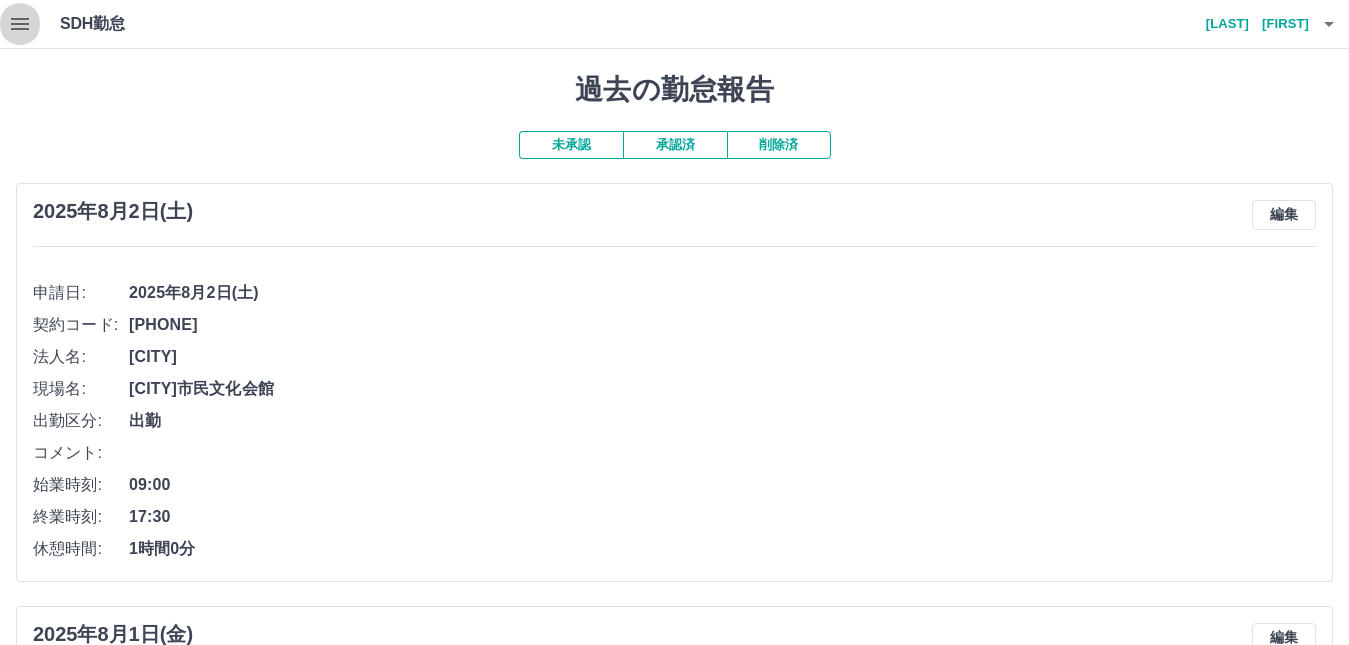 click 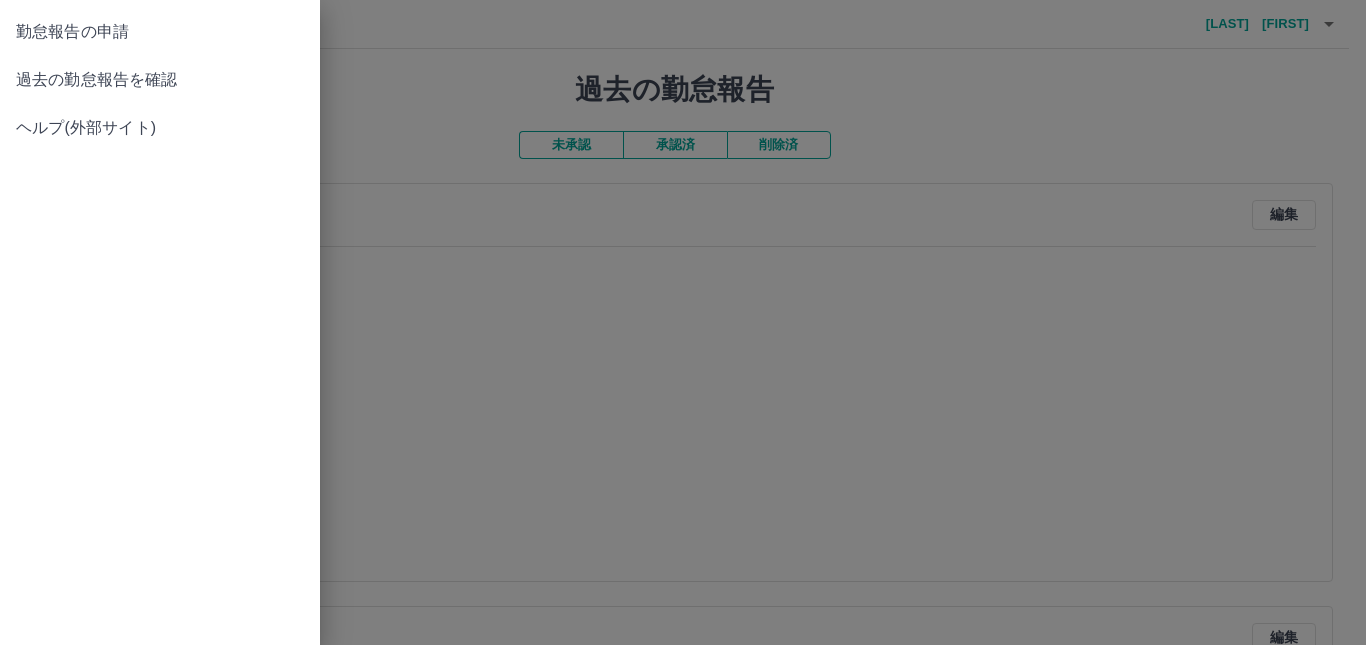 click on "勤怠報告の申請" at bounding box center (160, 32) 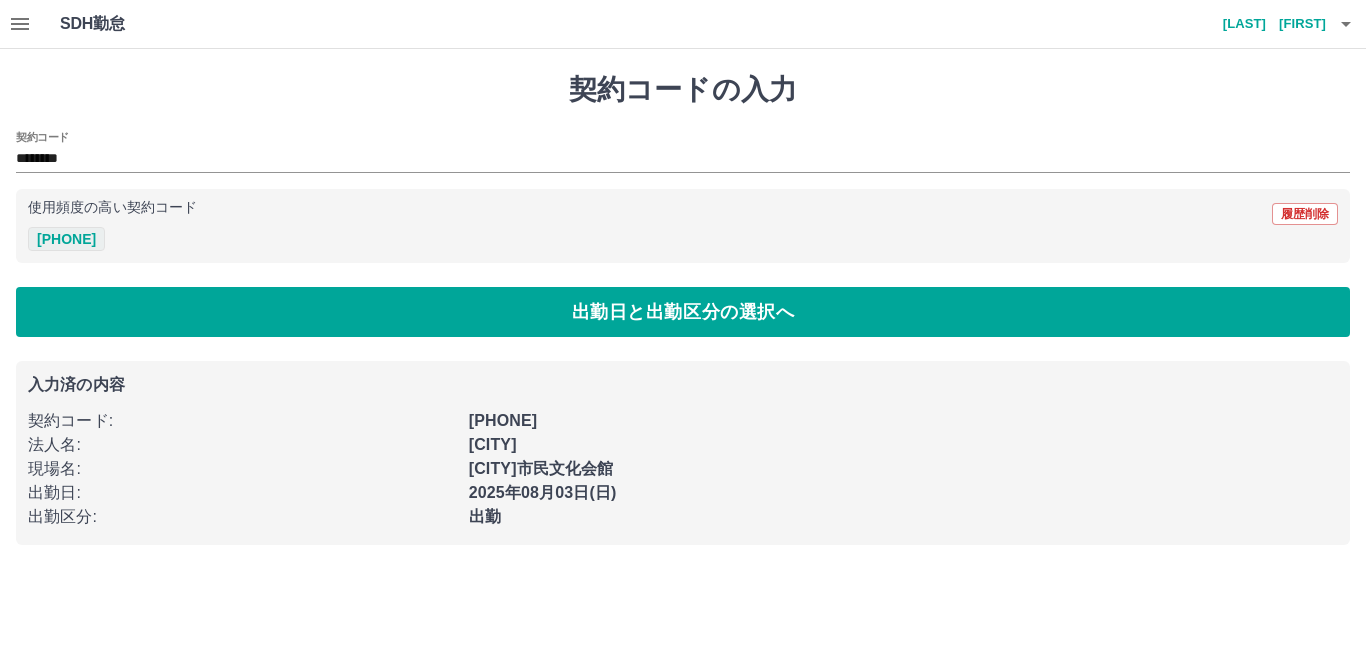 click on "[PHONE]" at bounding box center [66, 239] 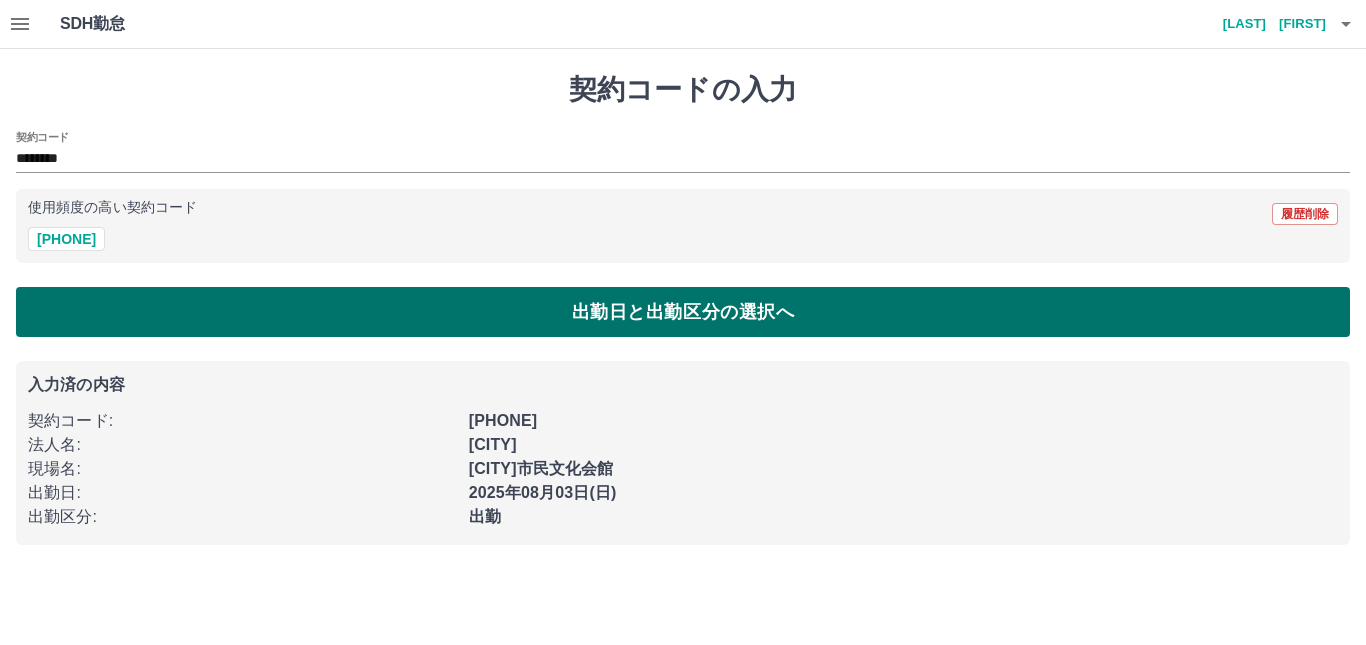 click on "出勤日と出勤区分の選択へ" at bounding box center [683, 312] 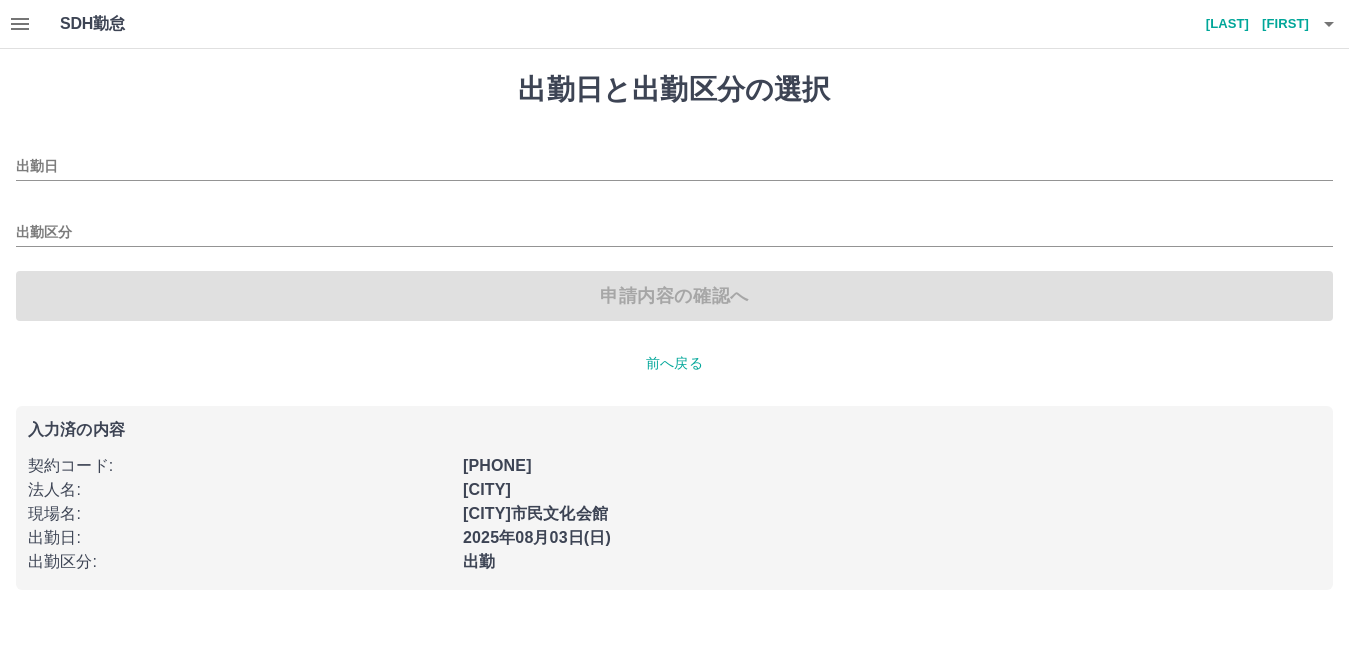 type on "**********" 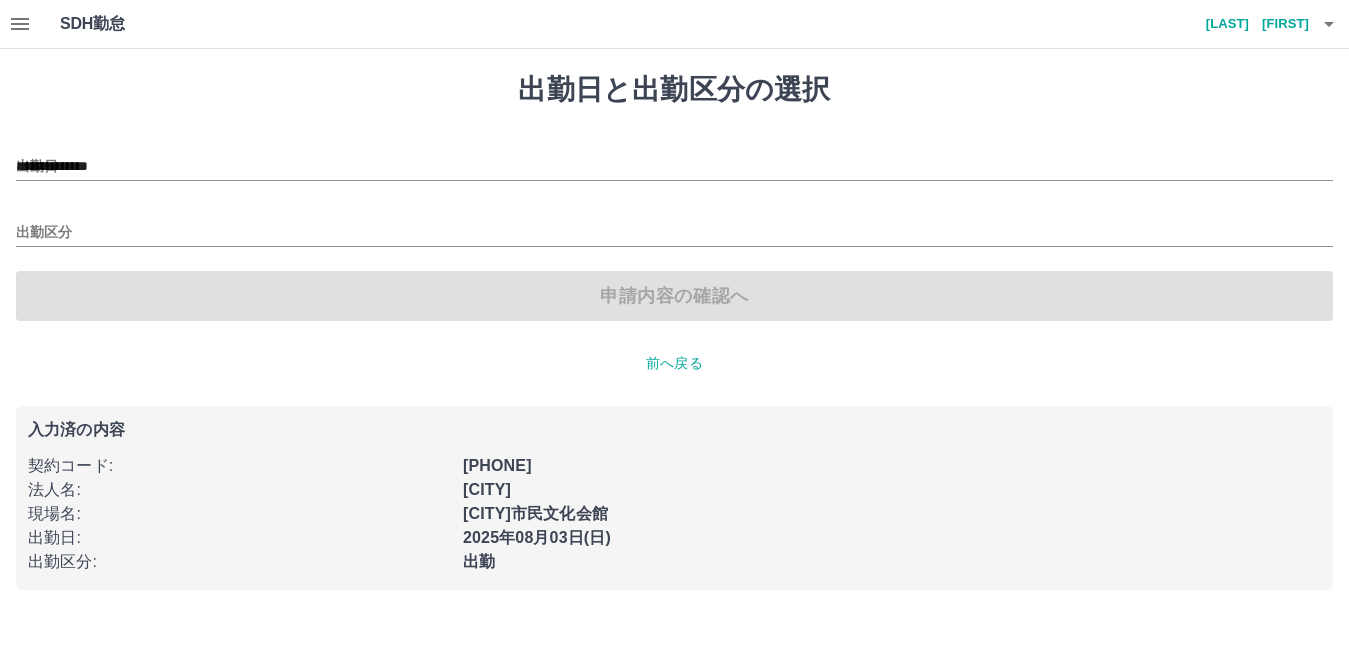 type on "**" 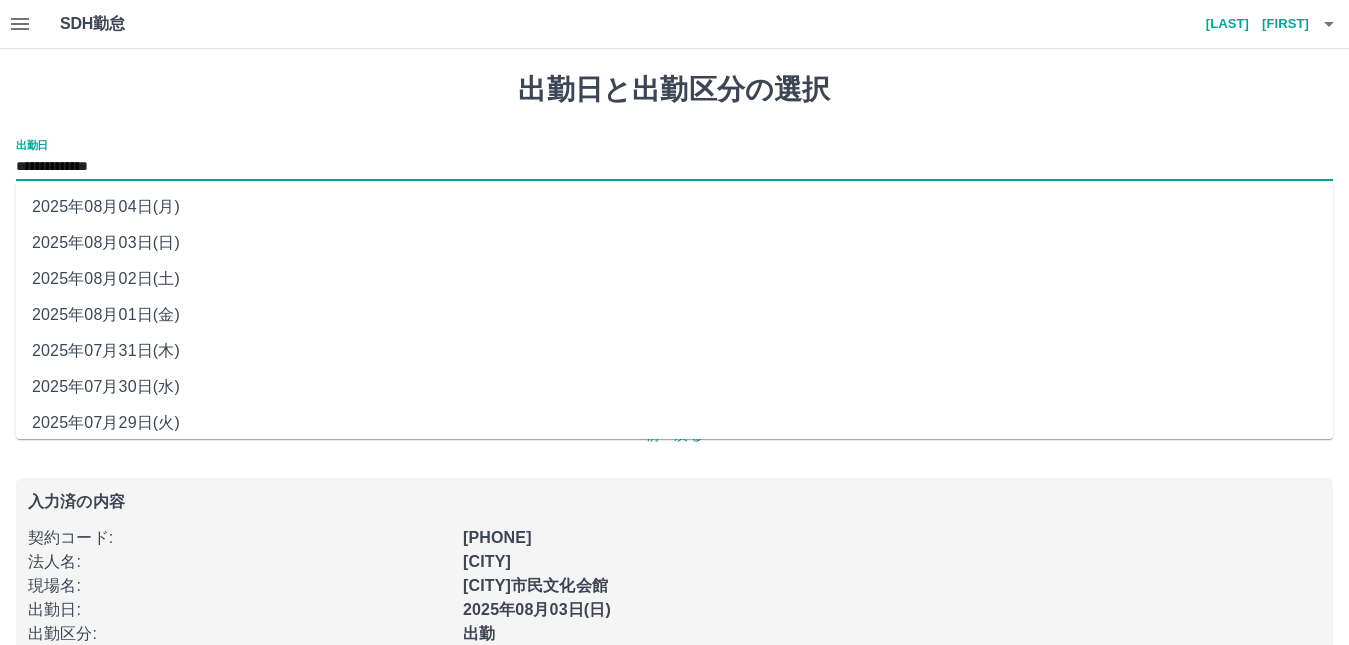 click on "**********" at bounding box center [674, 167] 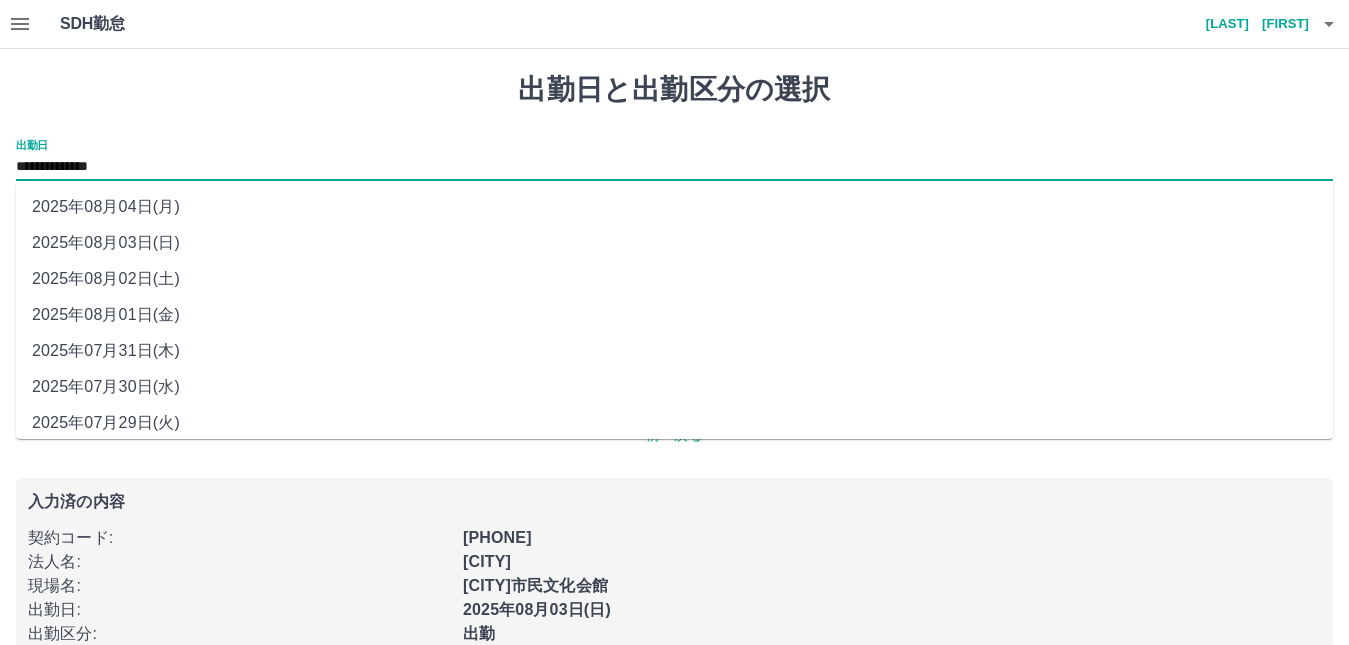 click on "2025年08月03日(日)" at bounding box center (674, 243) 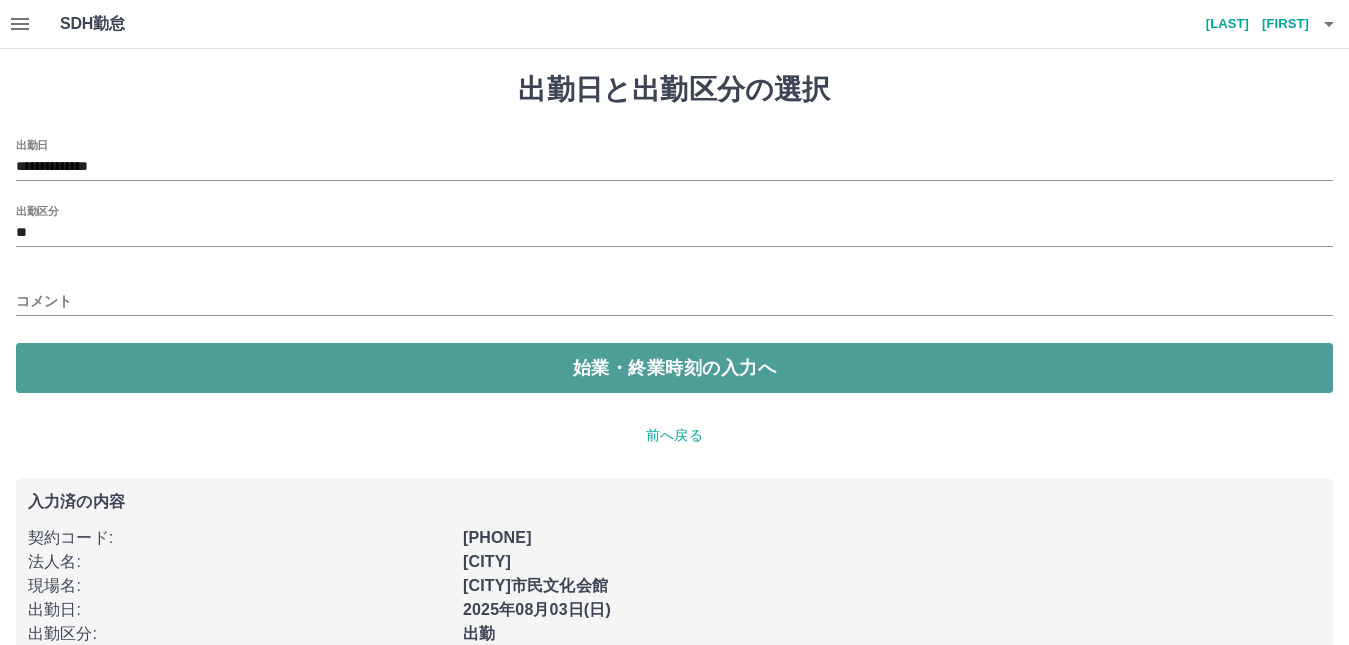 click on "始業・終業時刻の入力へ" at bounding box center (674, 368) 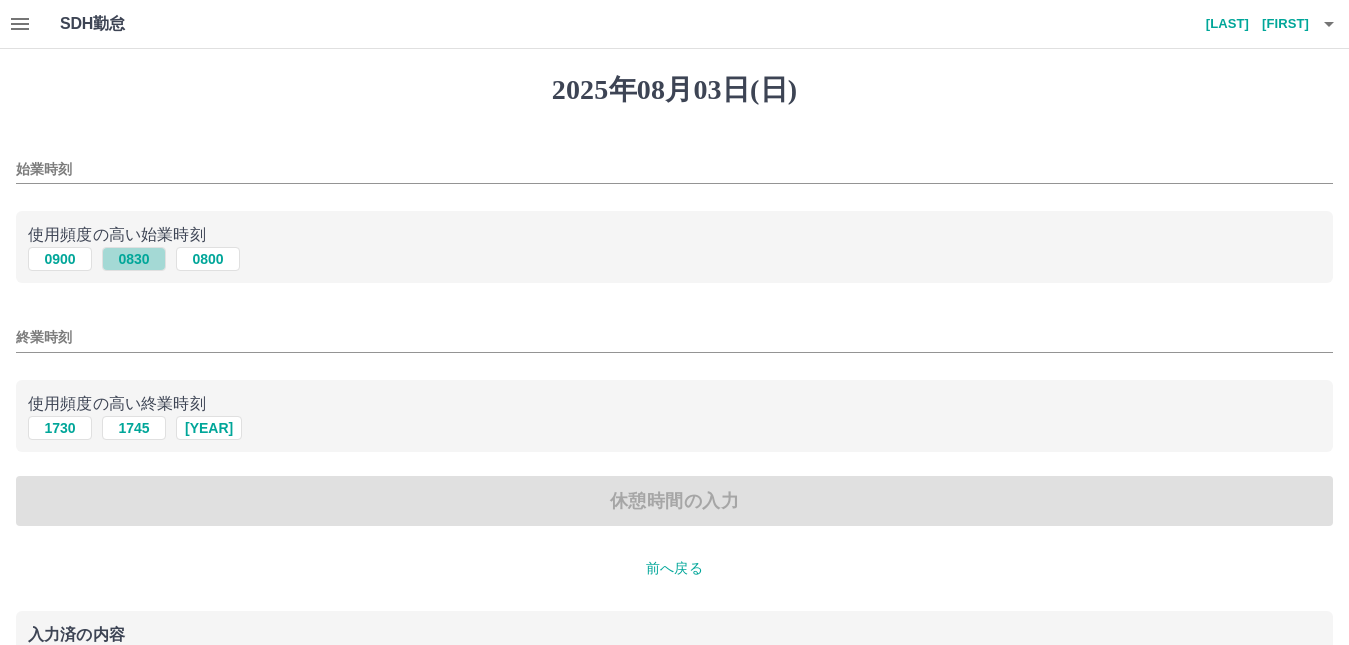 click on "0830" at bounding box center (134, 259) 